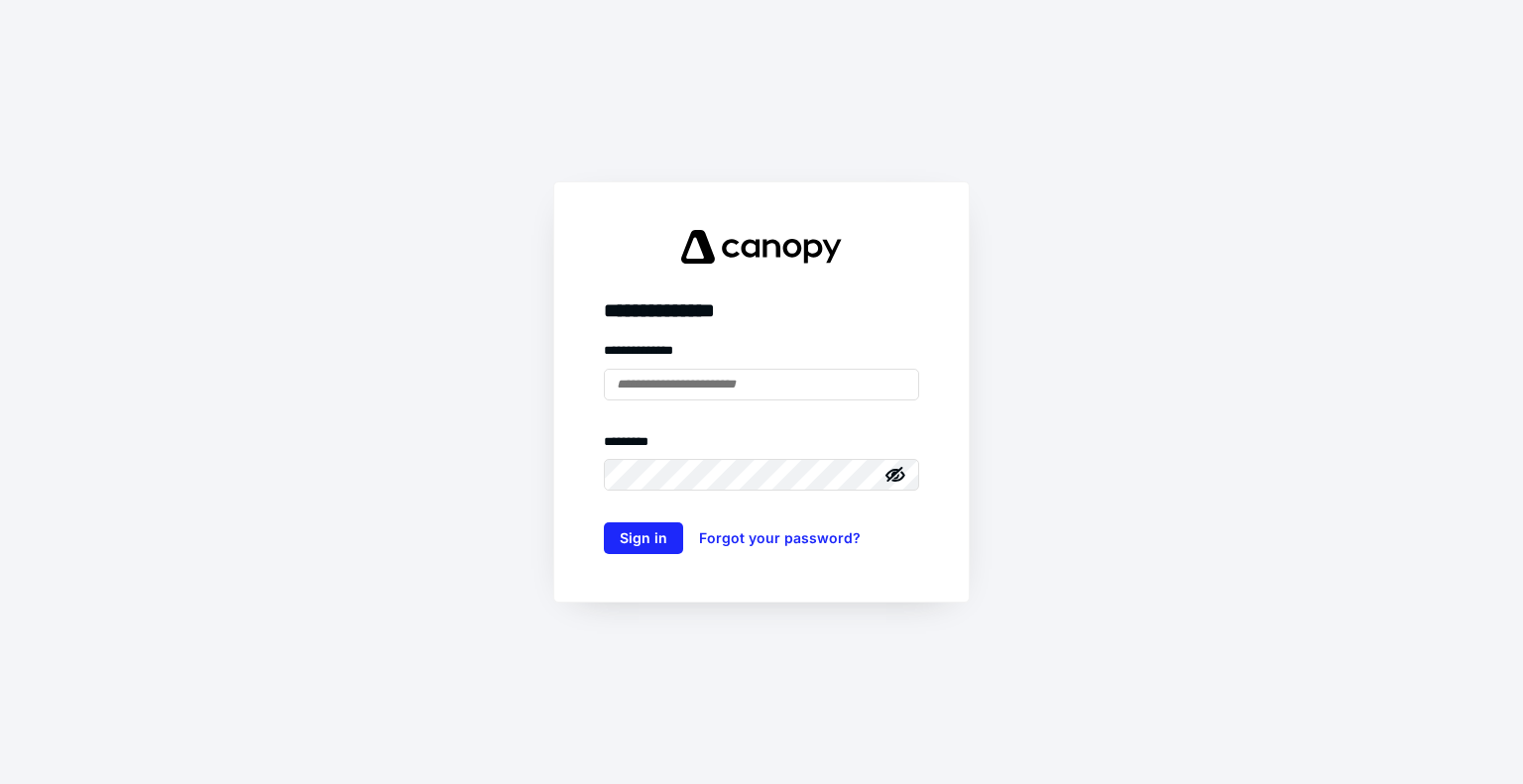 scroll, scrollTop: 0, scrollLeft: 0, axis: both 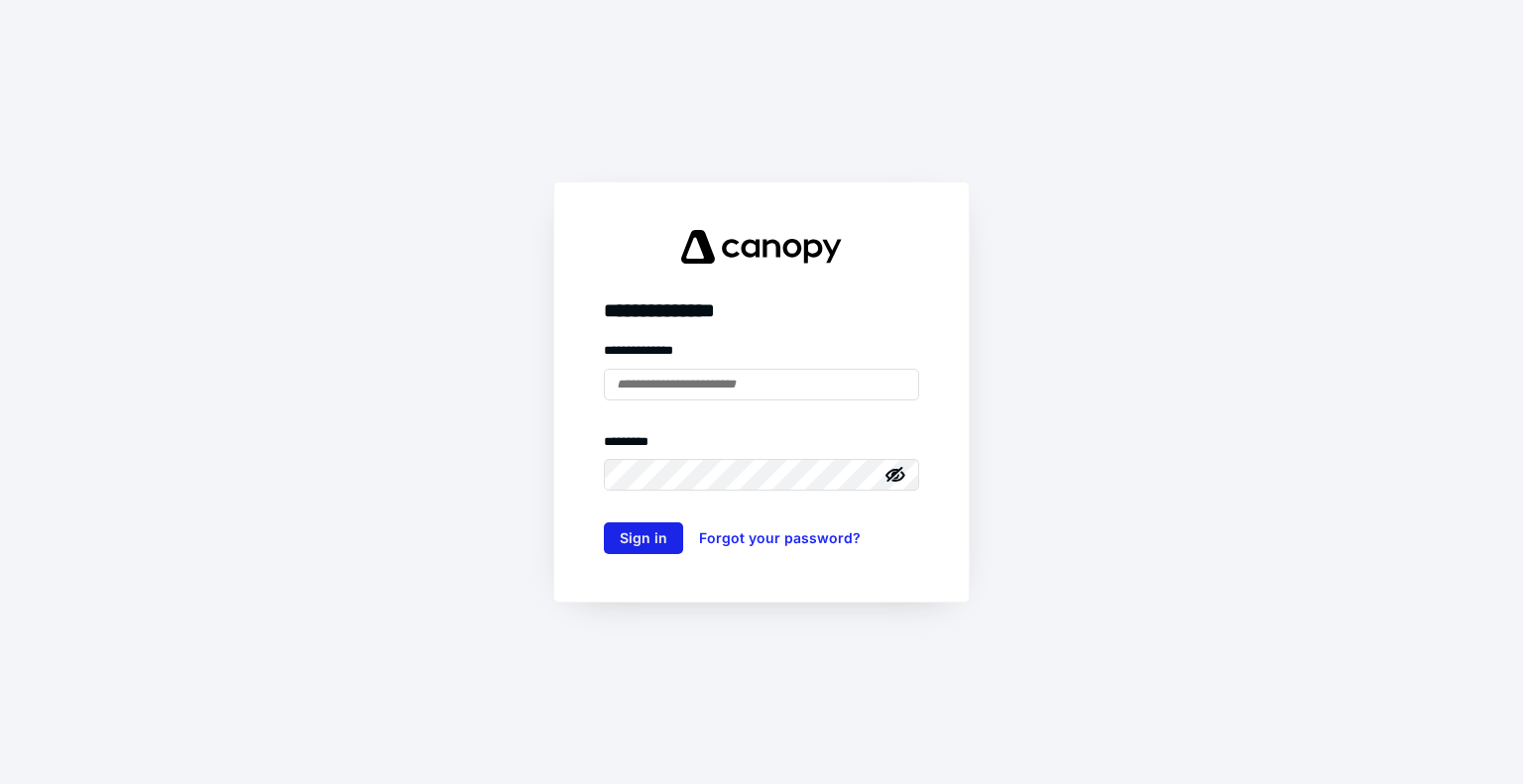 type on "**********" 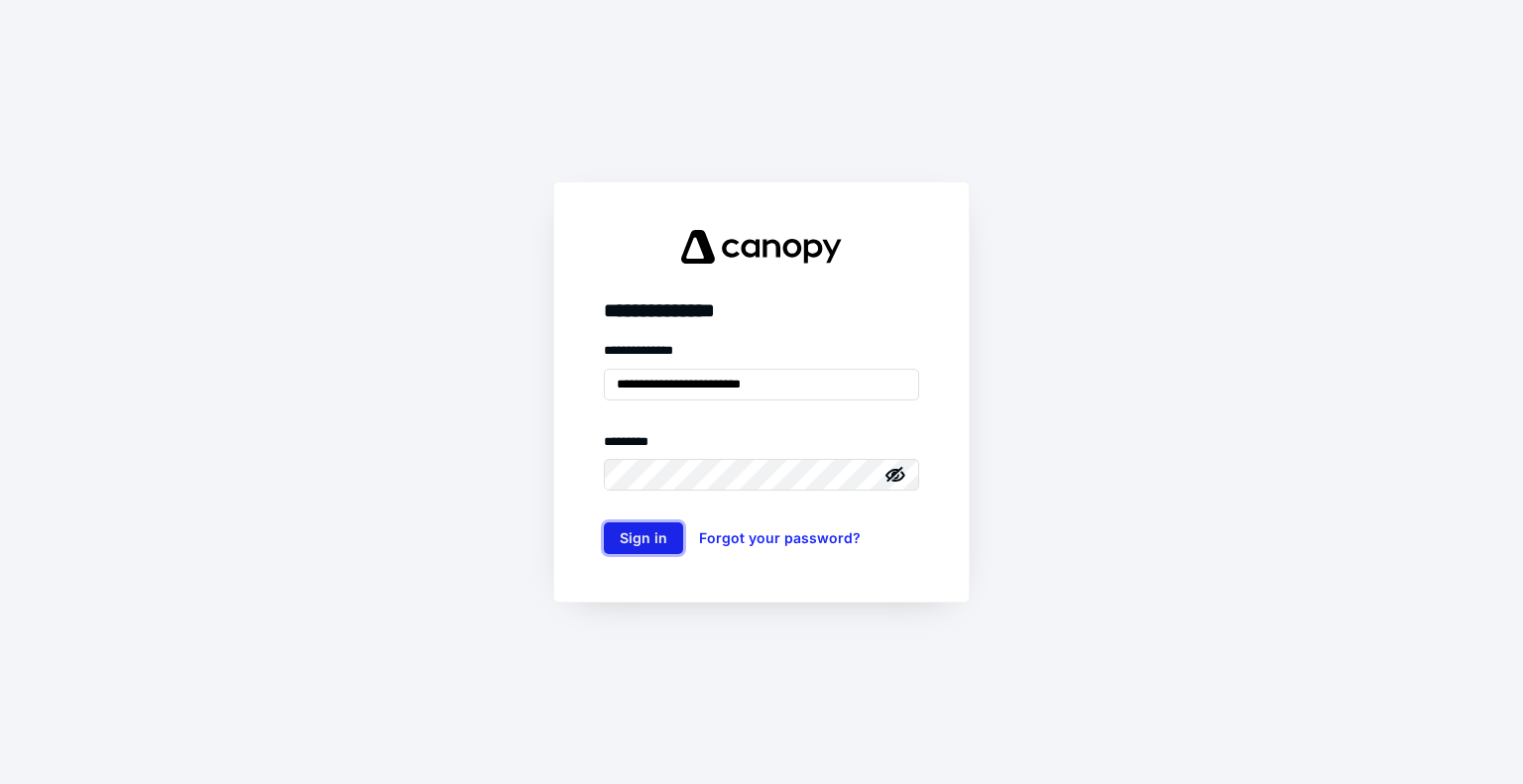click on "Sign in" at bounding box center (644, 538) 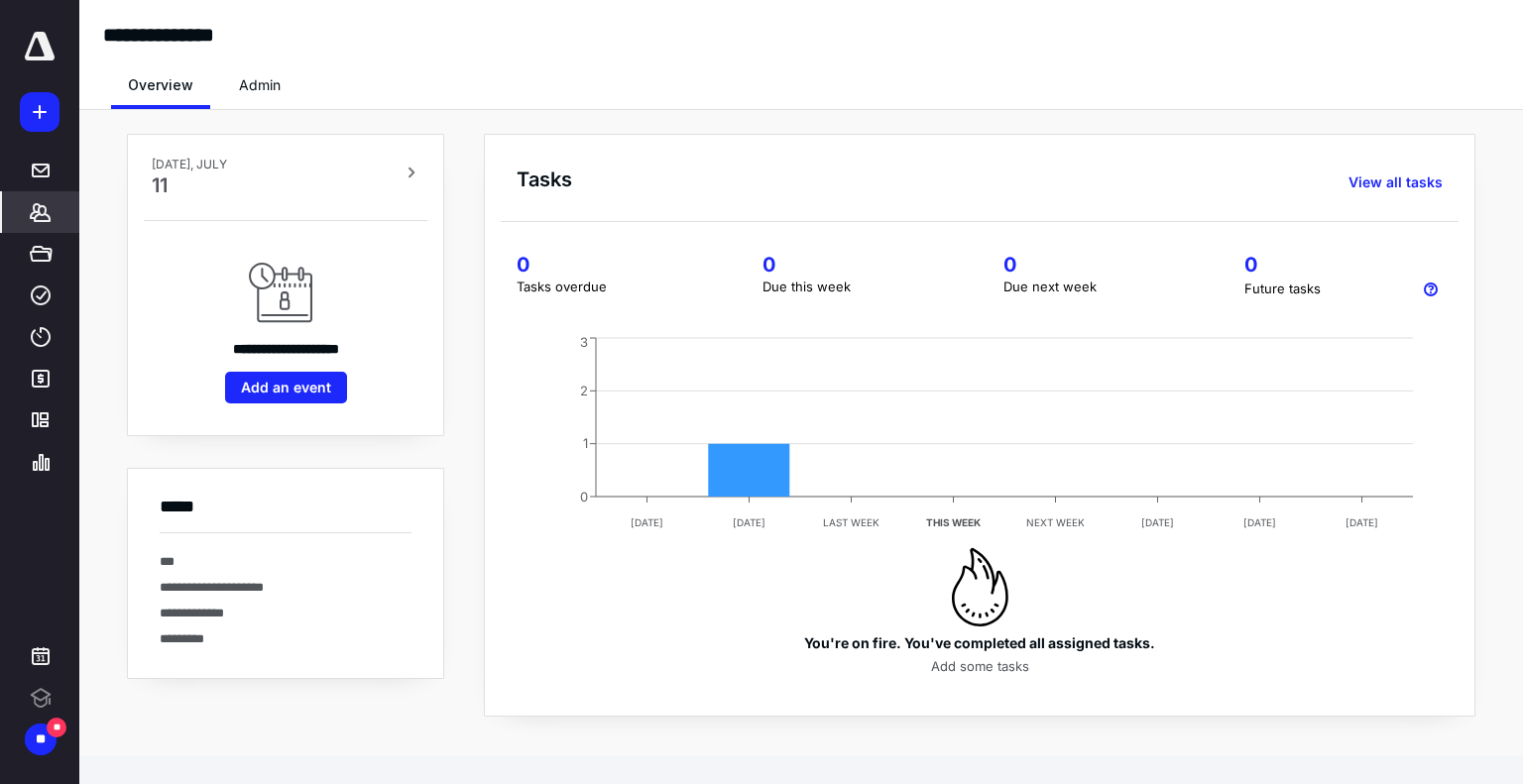 click 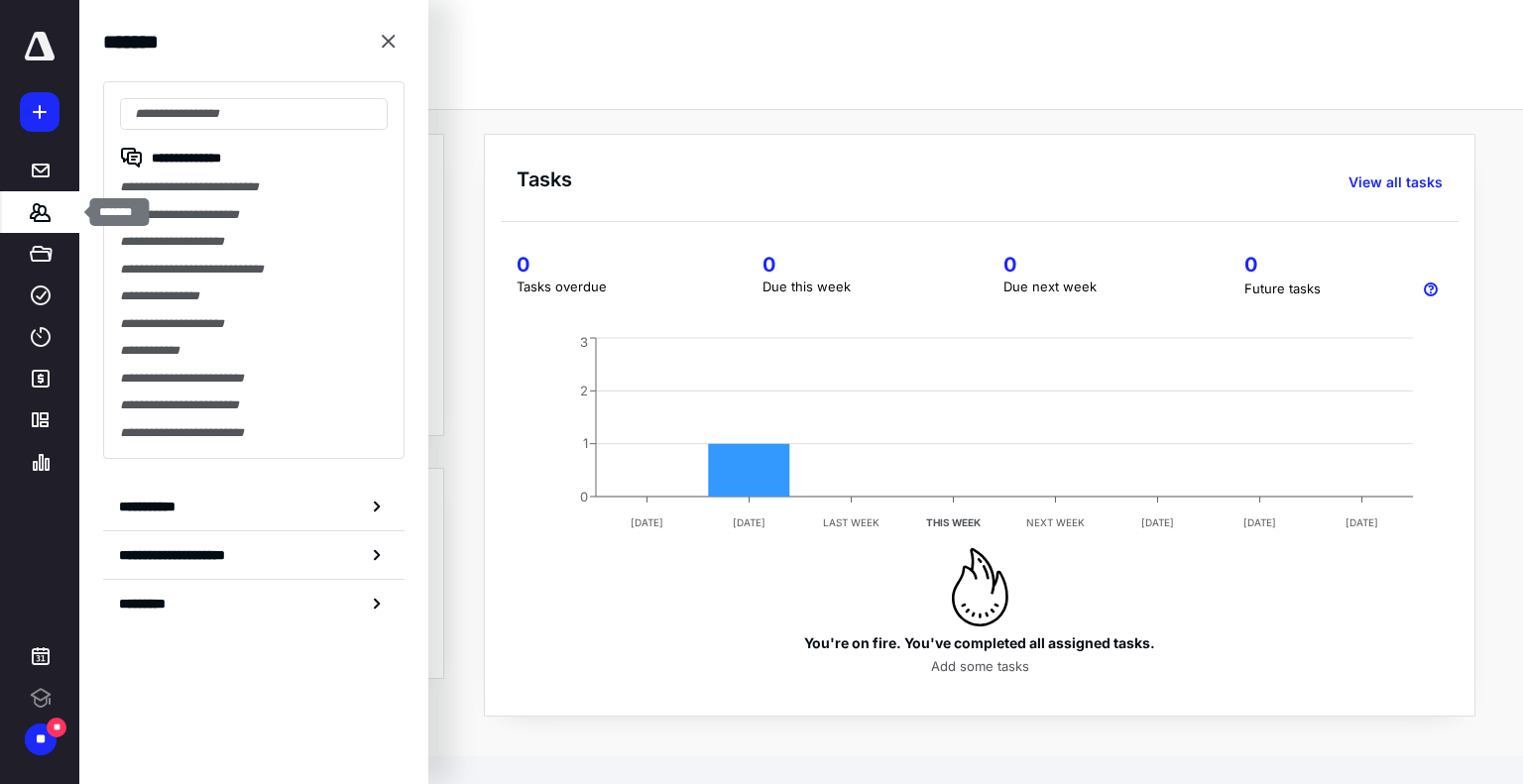 scroll, scrollTop: 0, scrollLeft: 0, axis: both 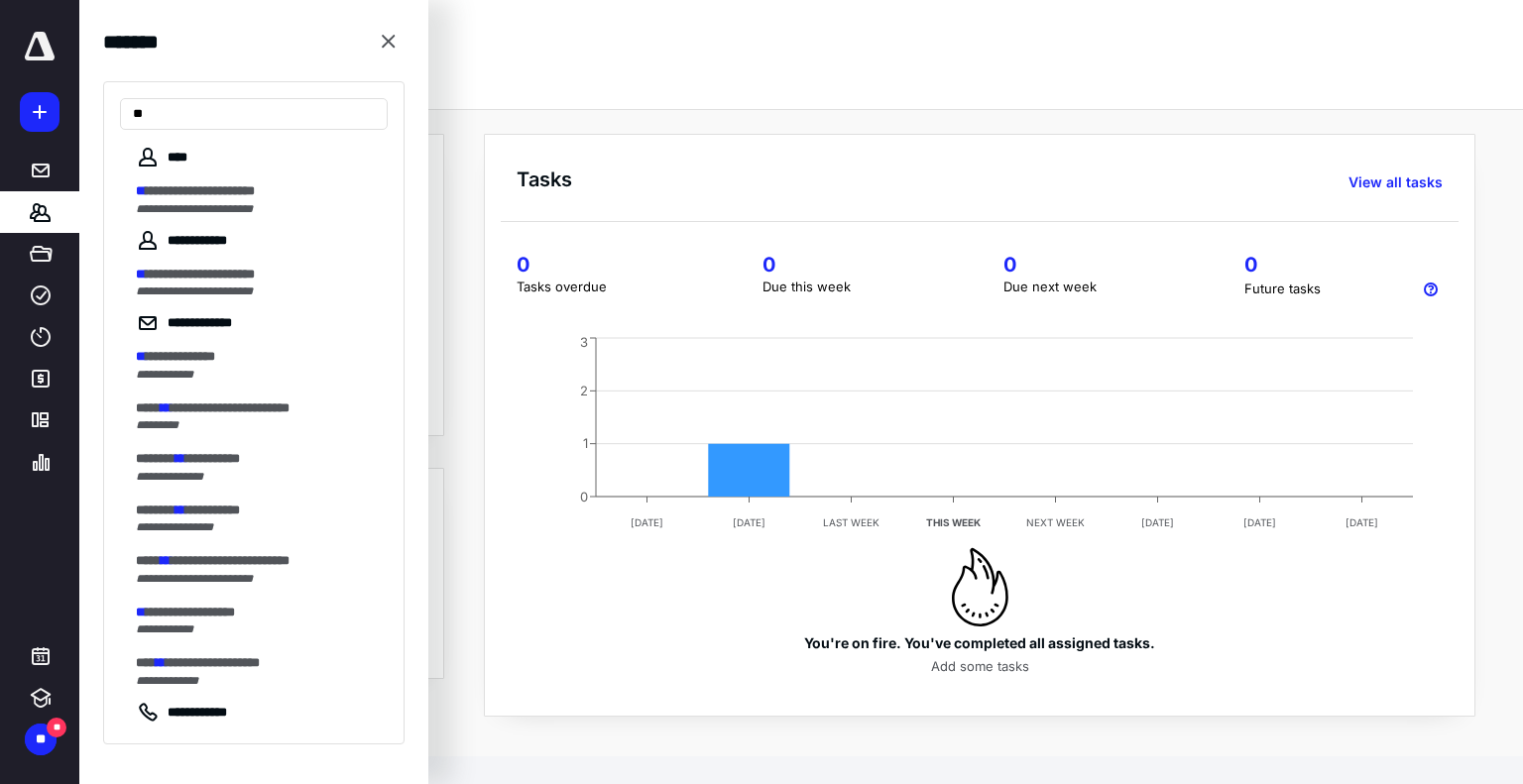 type on "**" 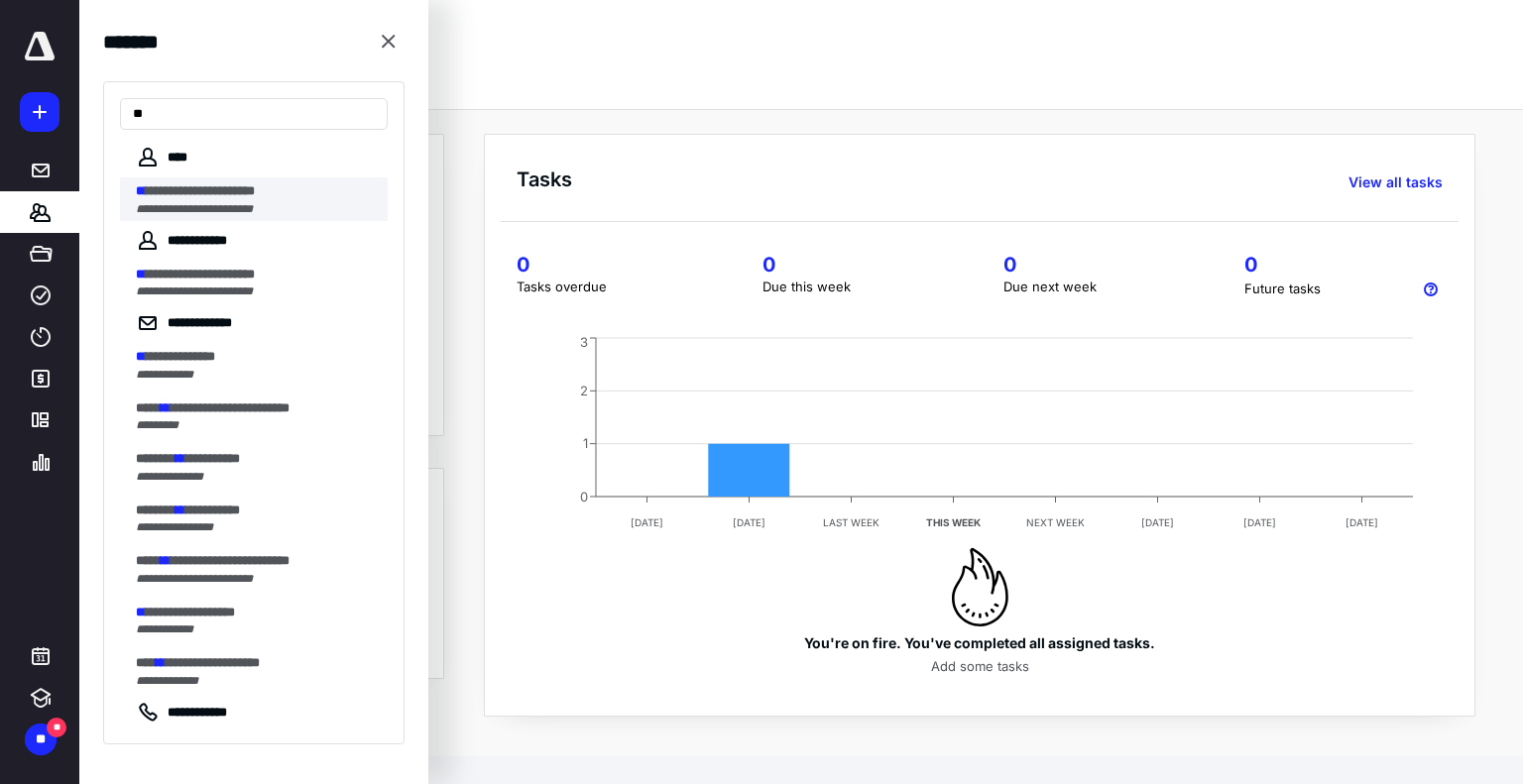 click on "**********" at bounding box center [194, 209] 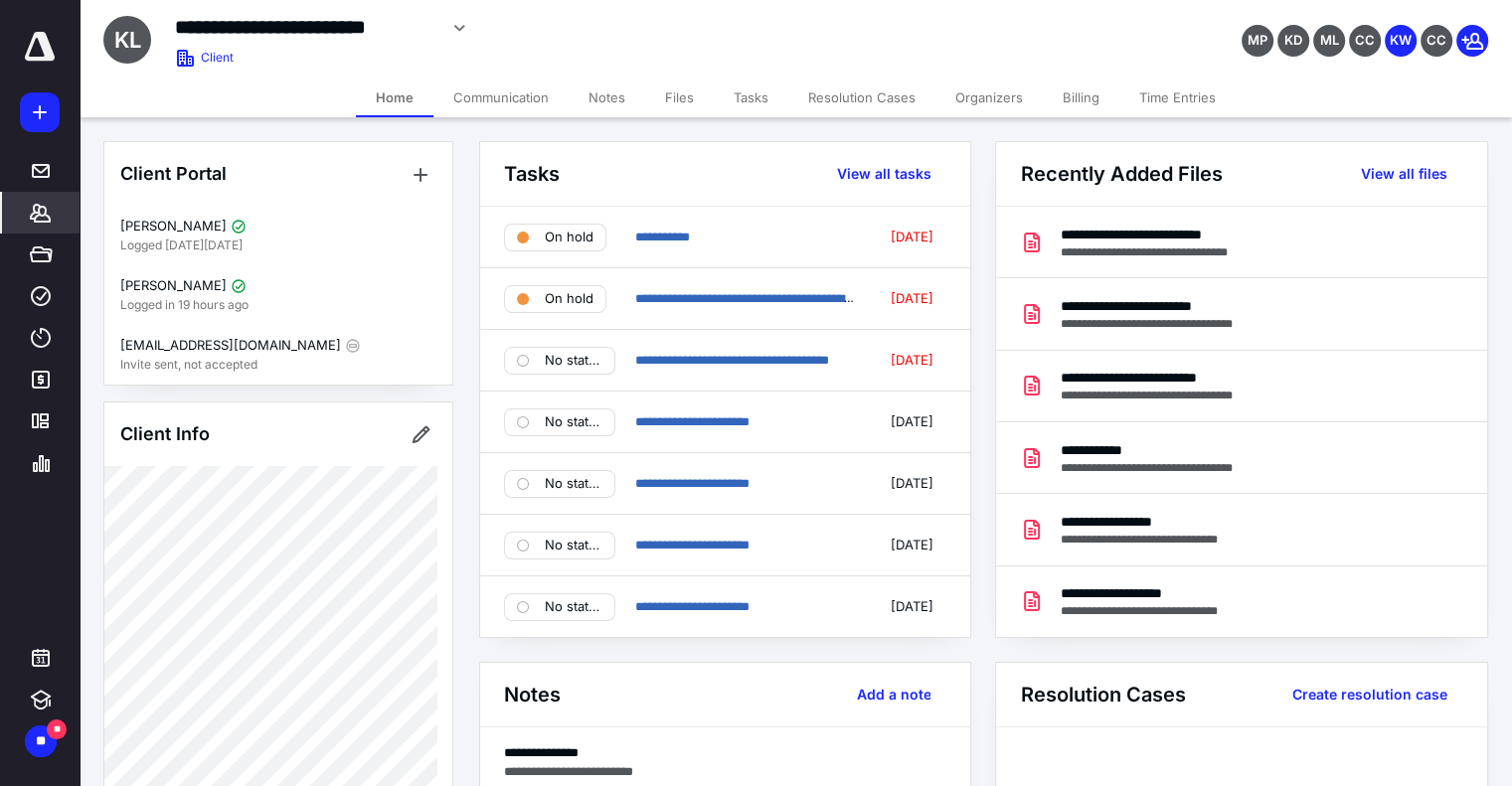 click on "Files" at bounding box center [679, 97] 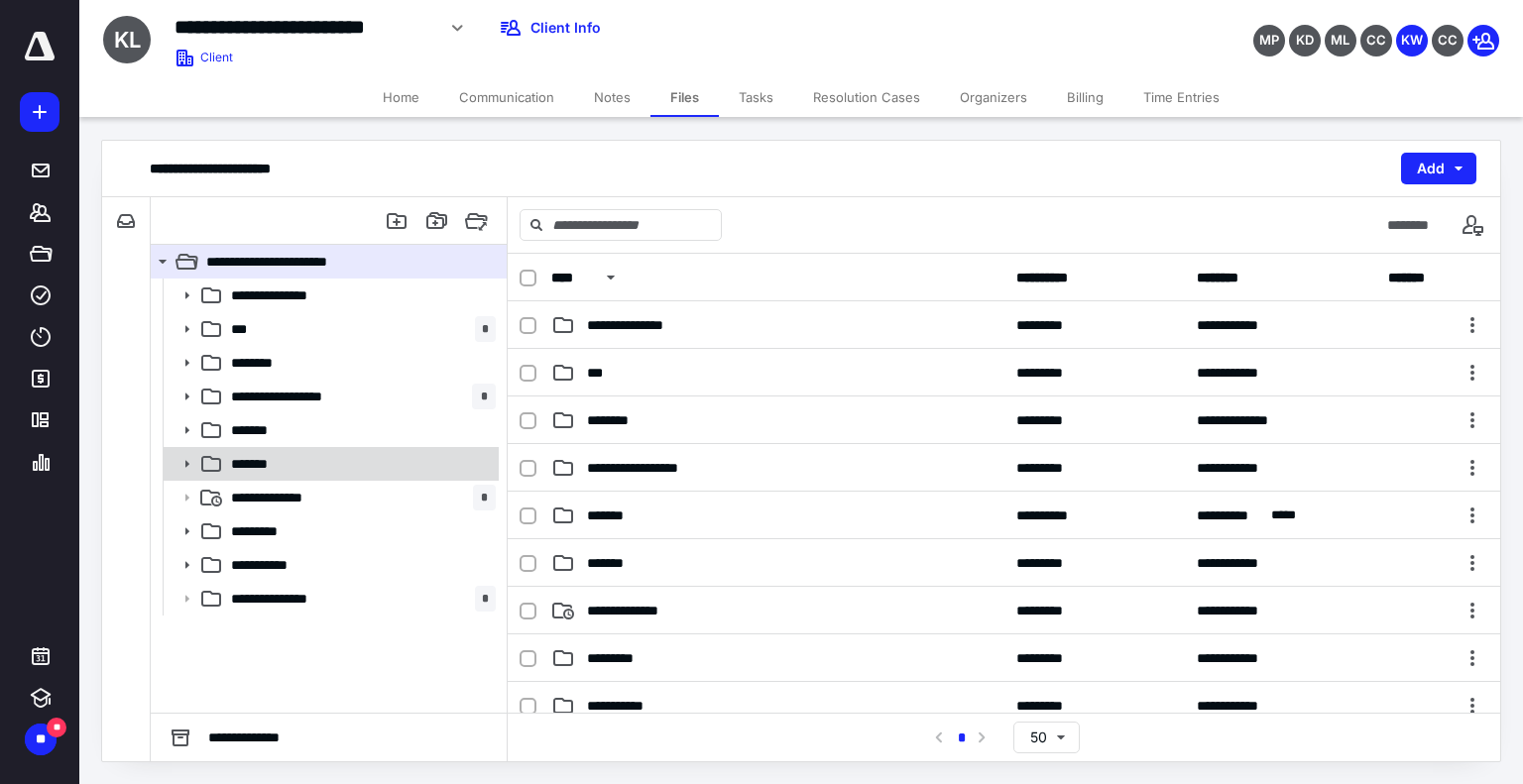 click 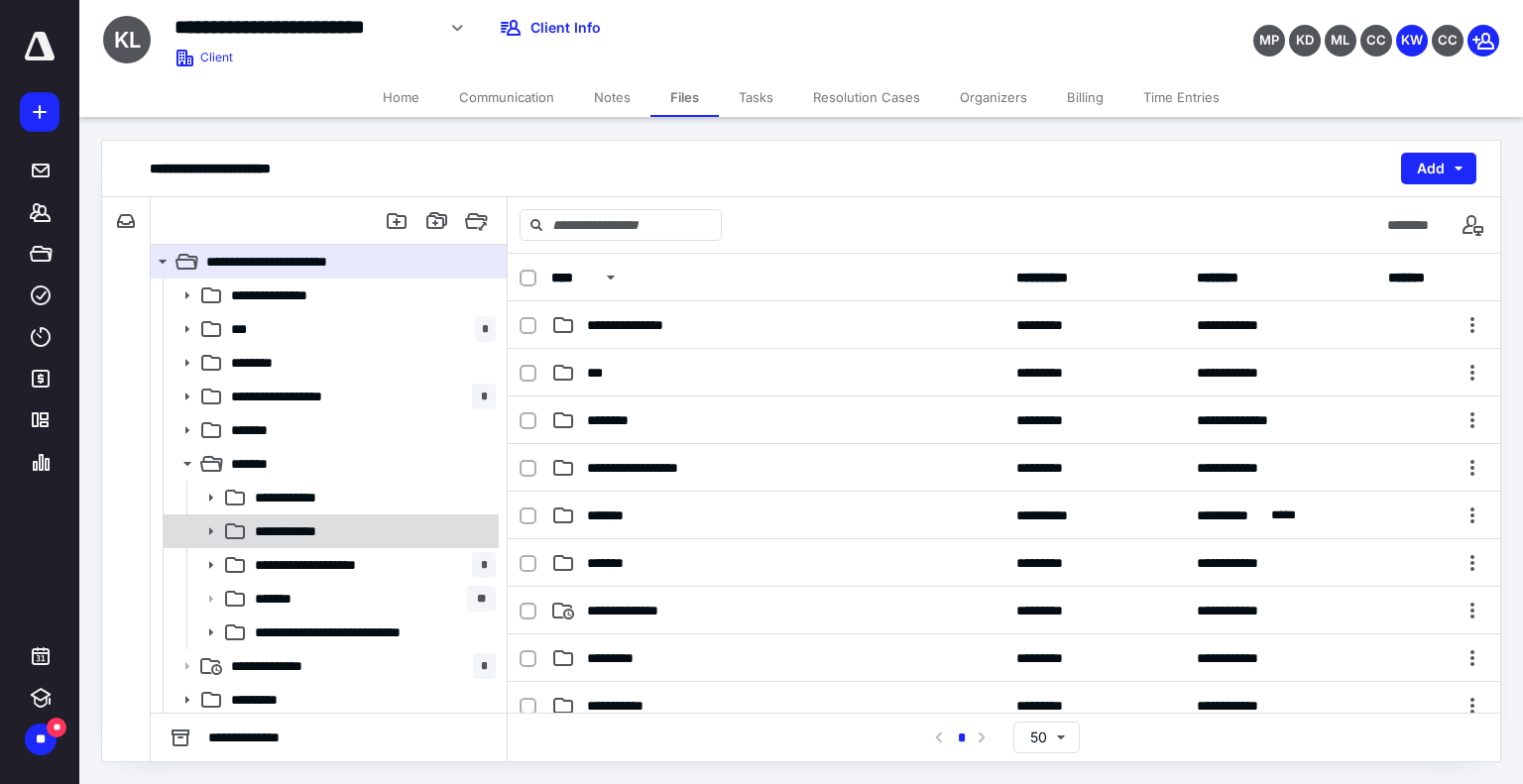 click 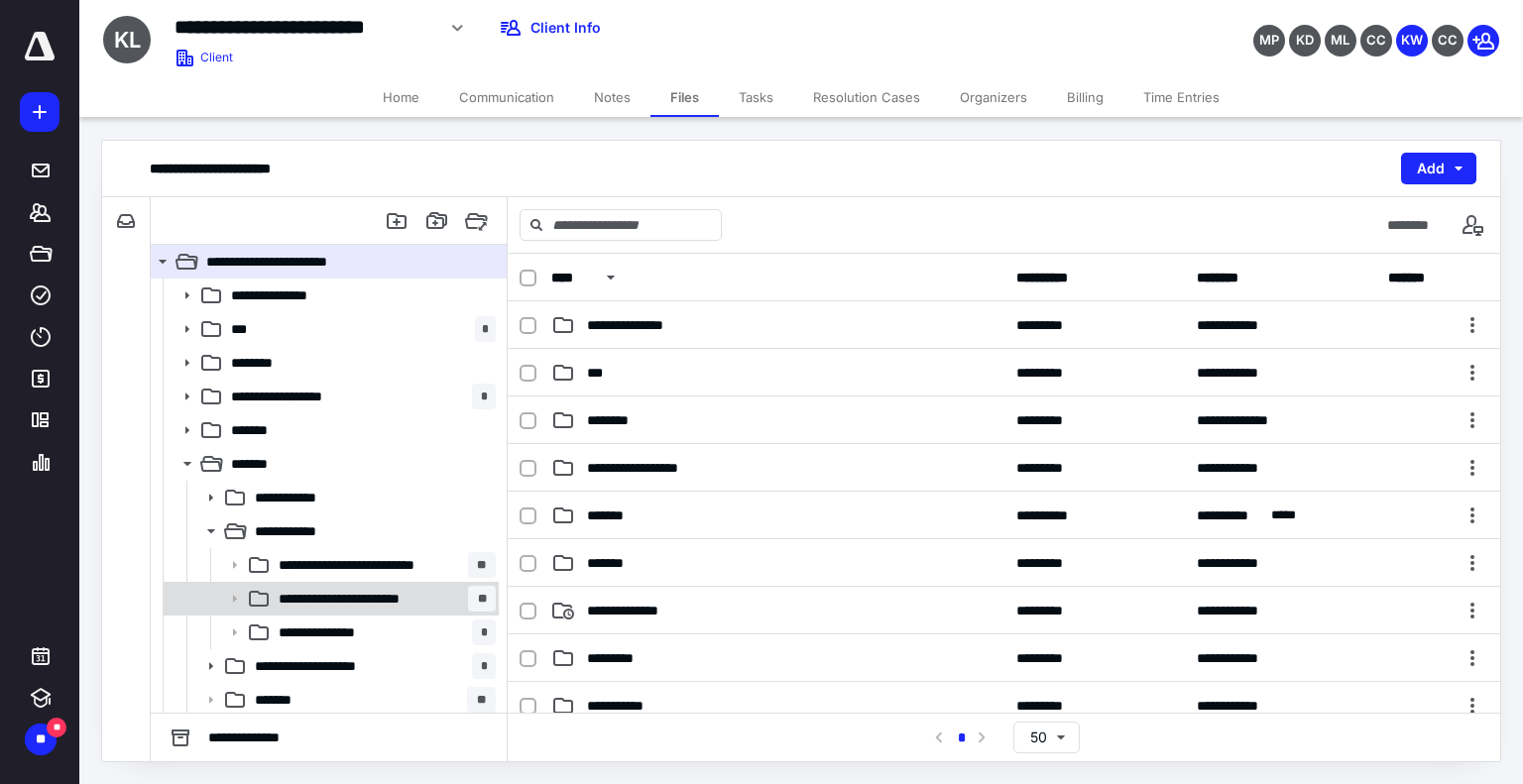 click on "**********" at bounding box center (363, 599) 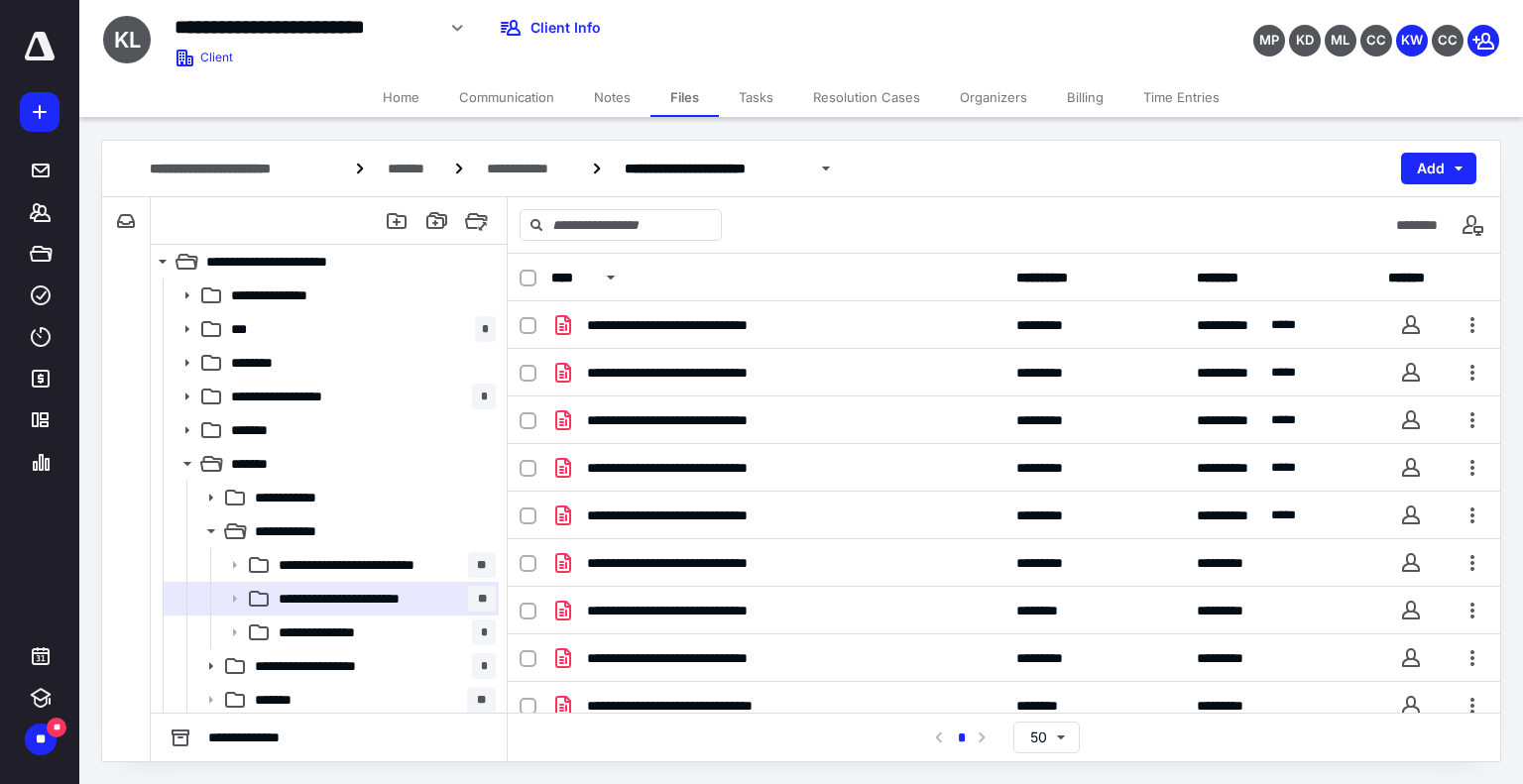 scroll, scrollTop: 392, scrollLeft: 0, axis: vertical 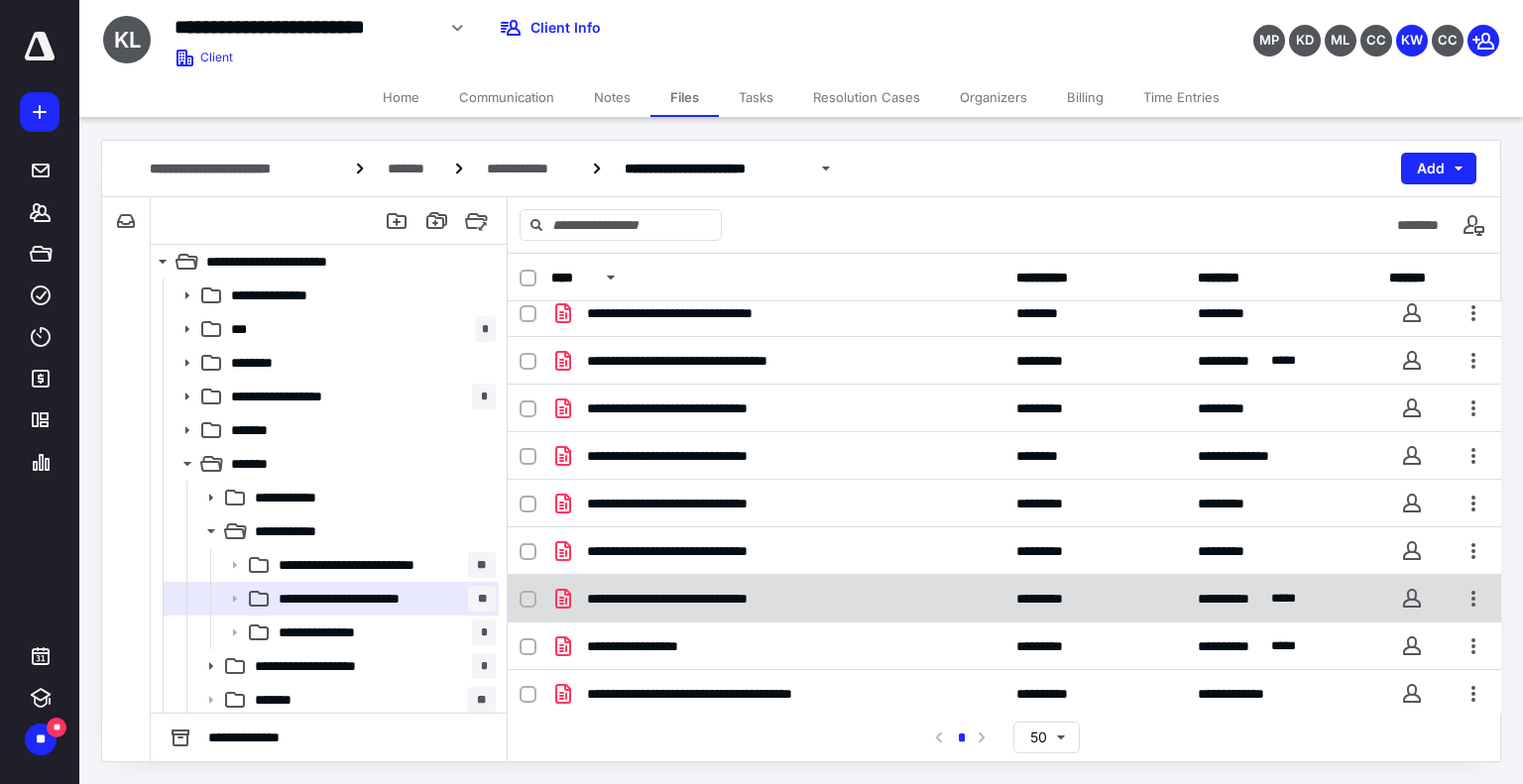 click on "**********" at bounding box center (777, 599) 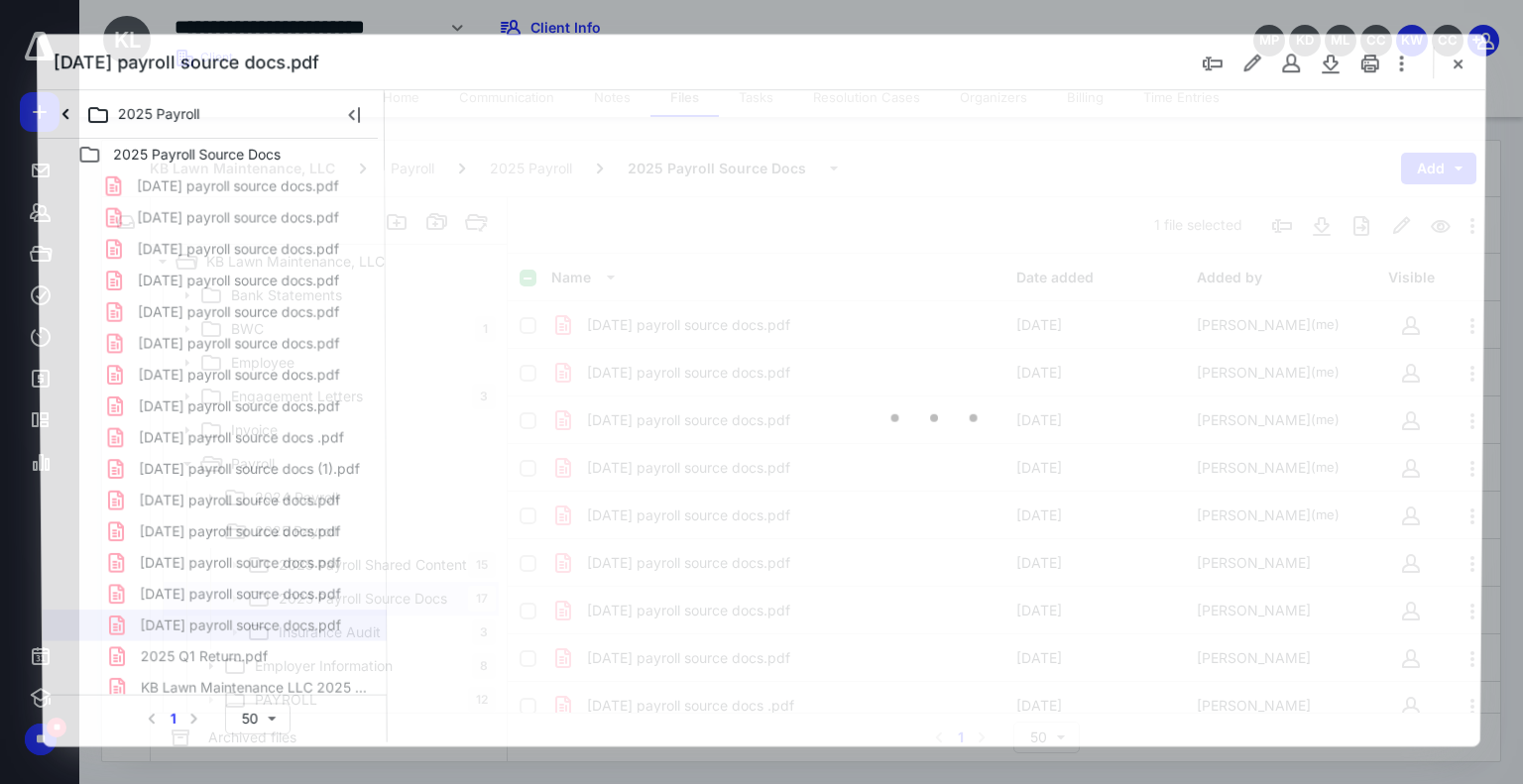 scroll, scrollTop: 392, scrollLeft: 0, axis: vertical 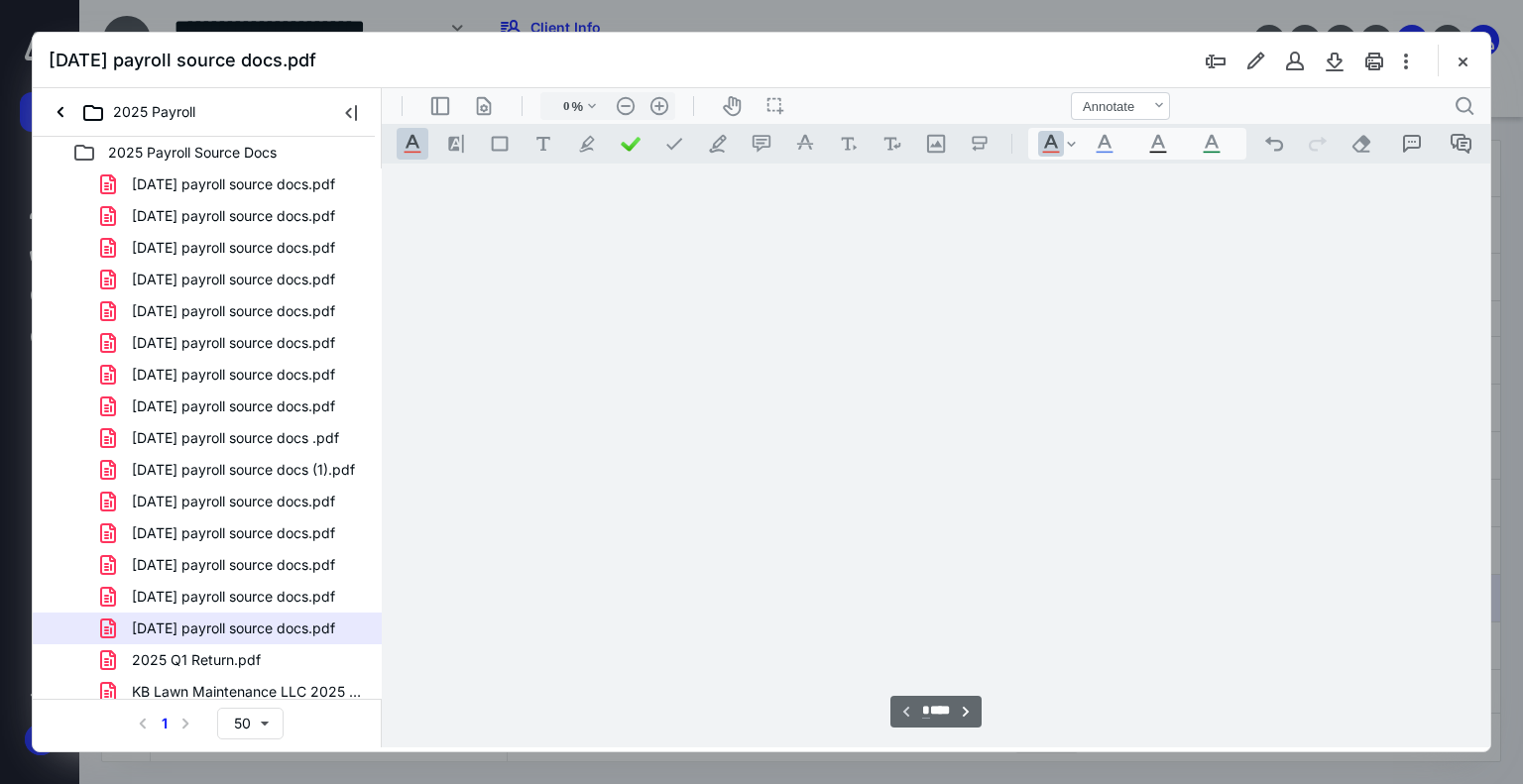 type on "139" 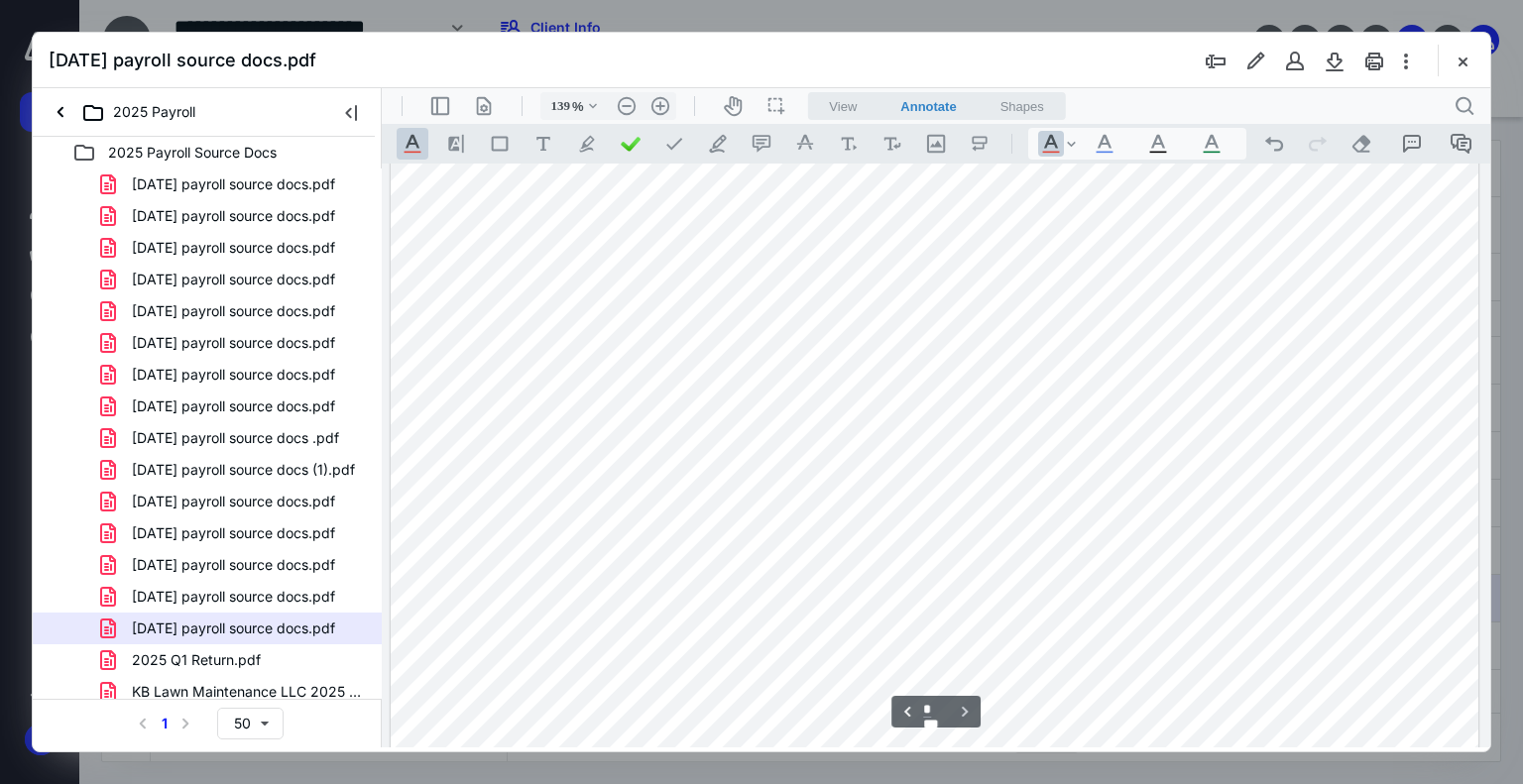 scroll, scrollTop: 1129, scrollLeft: 0, axis: vertical 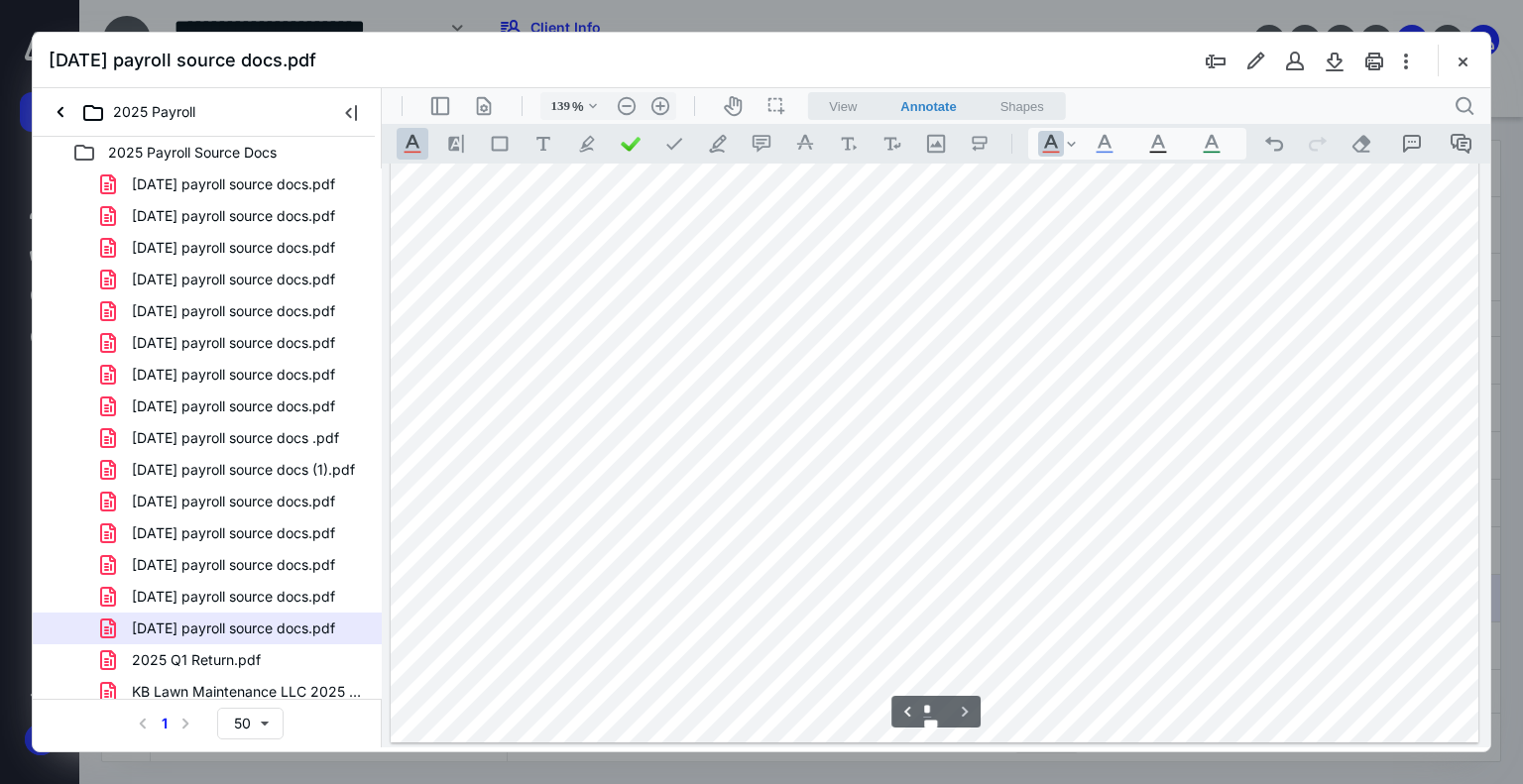 type on "*" 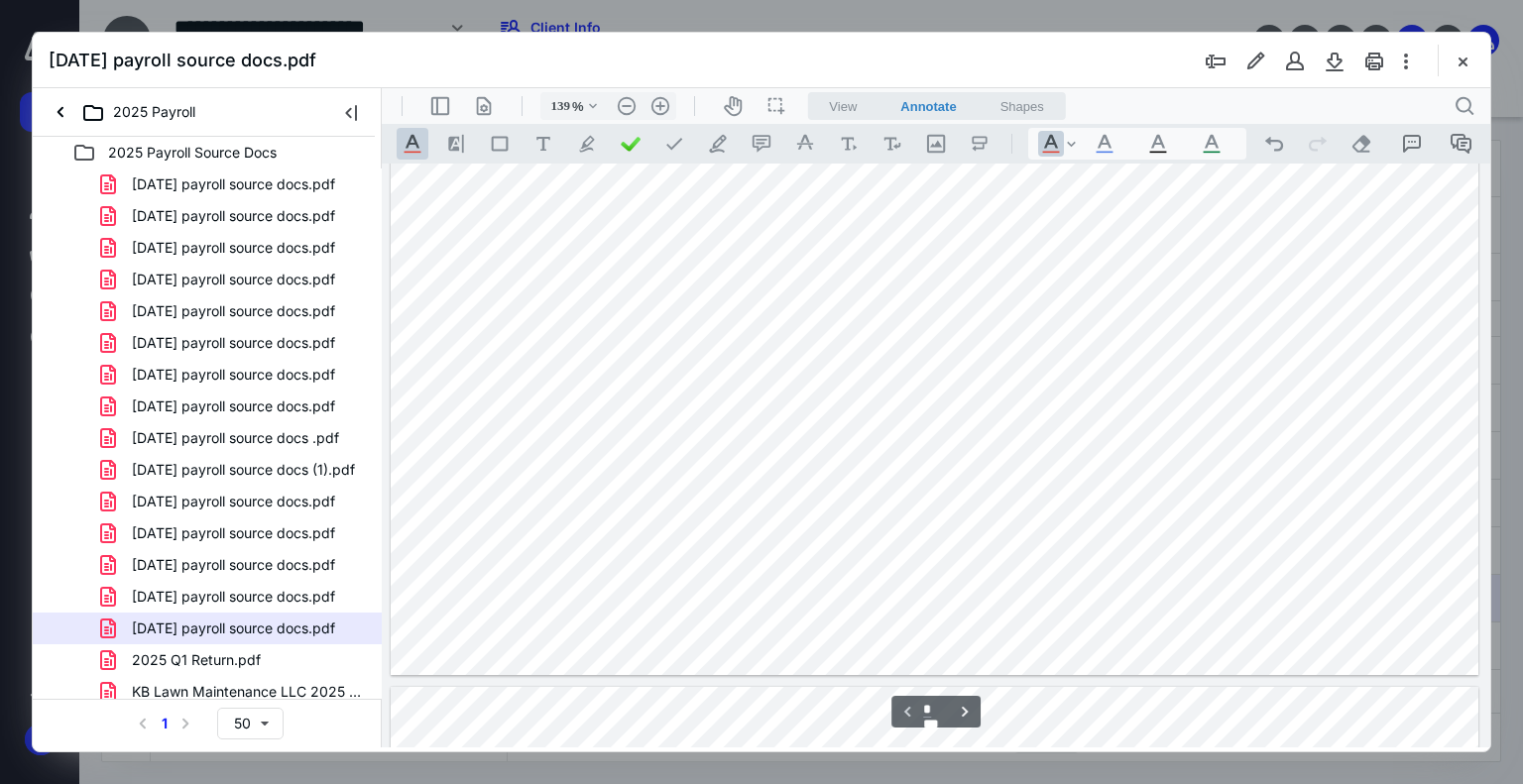 scroll, scrollTop: 0, scrollLeft: 0, axis: both 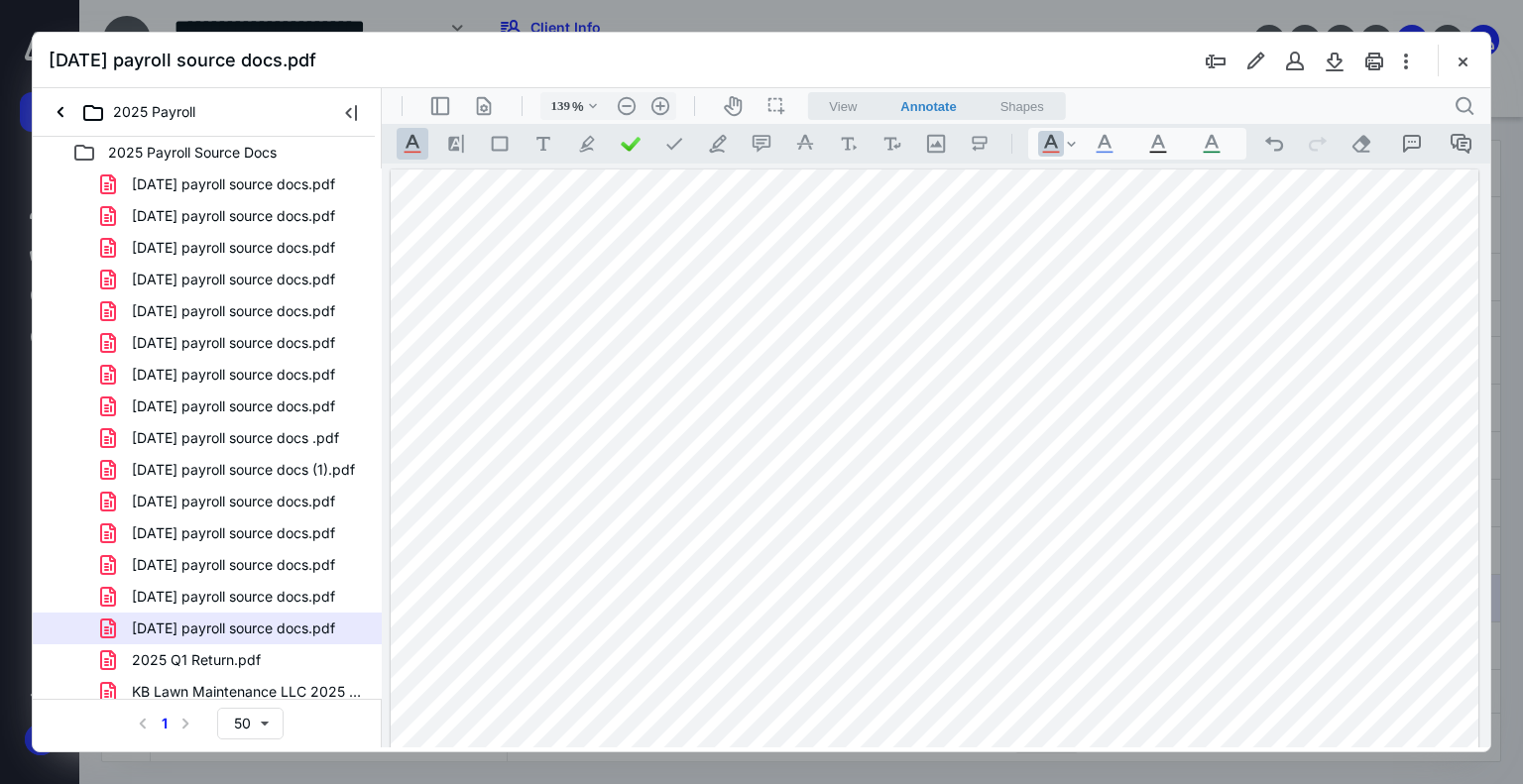drag, startPoint x: 489, startPoint y: 349, endPoint x: 834, endPoint y: 359, distance: 345.1449 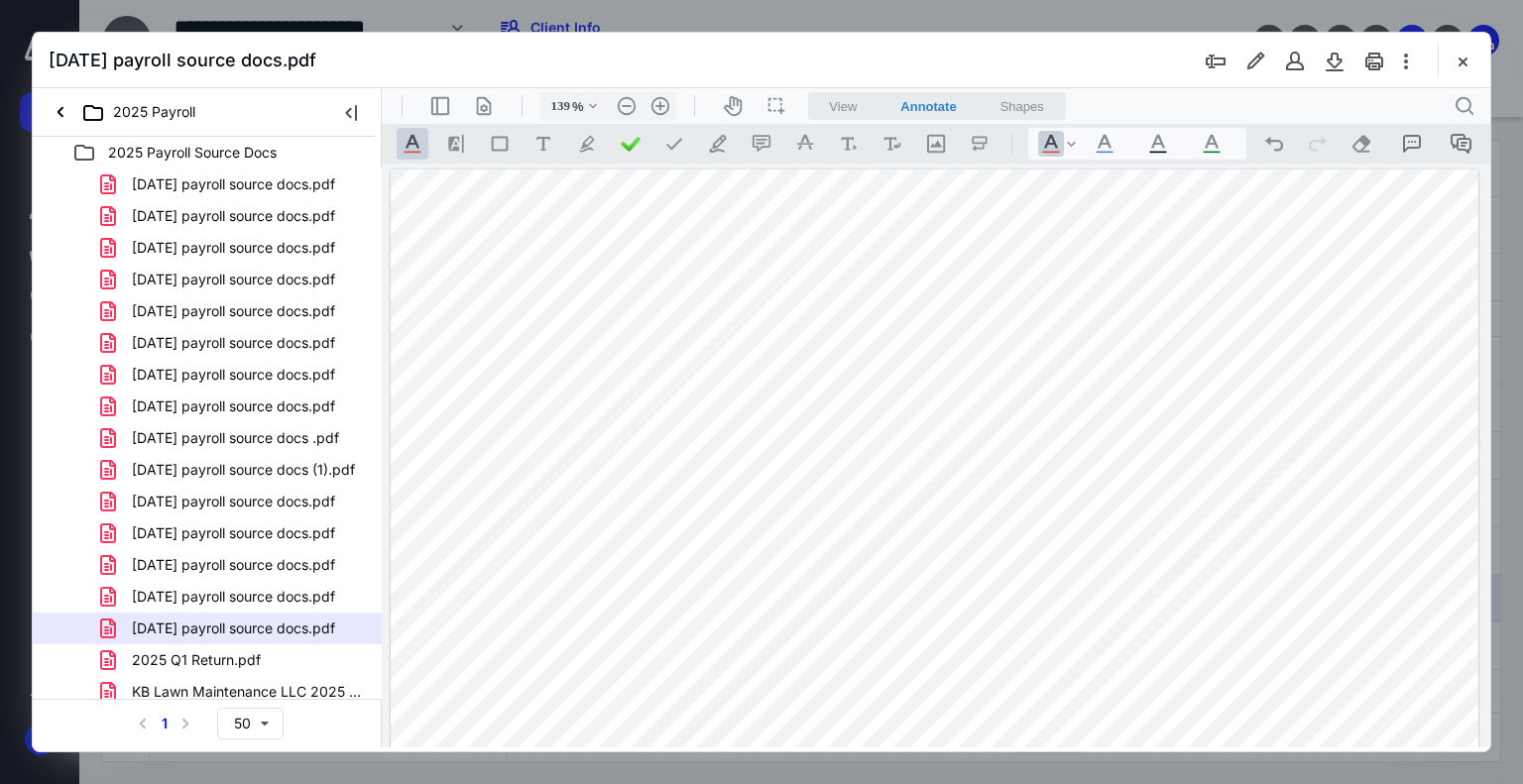 click at bounding box center (935, 590) 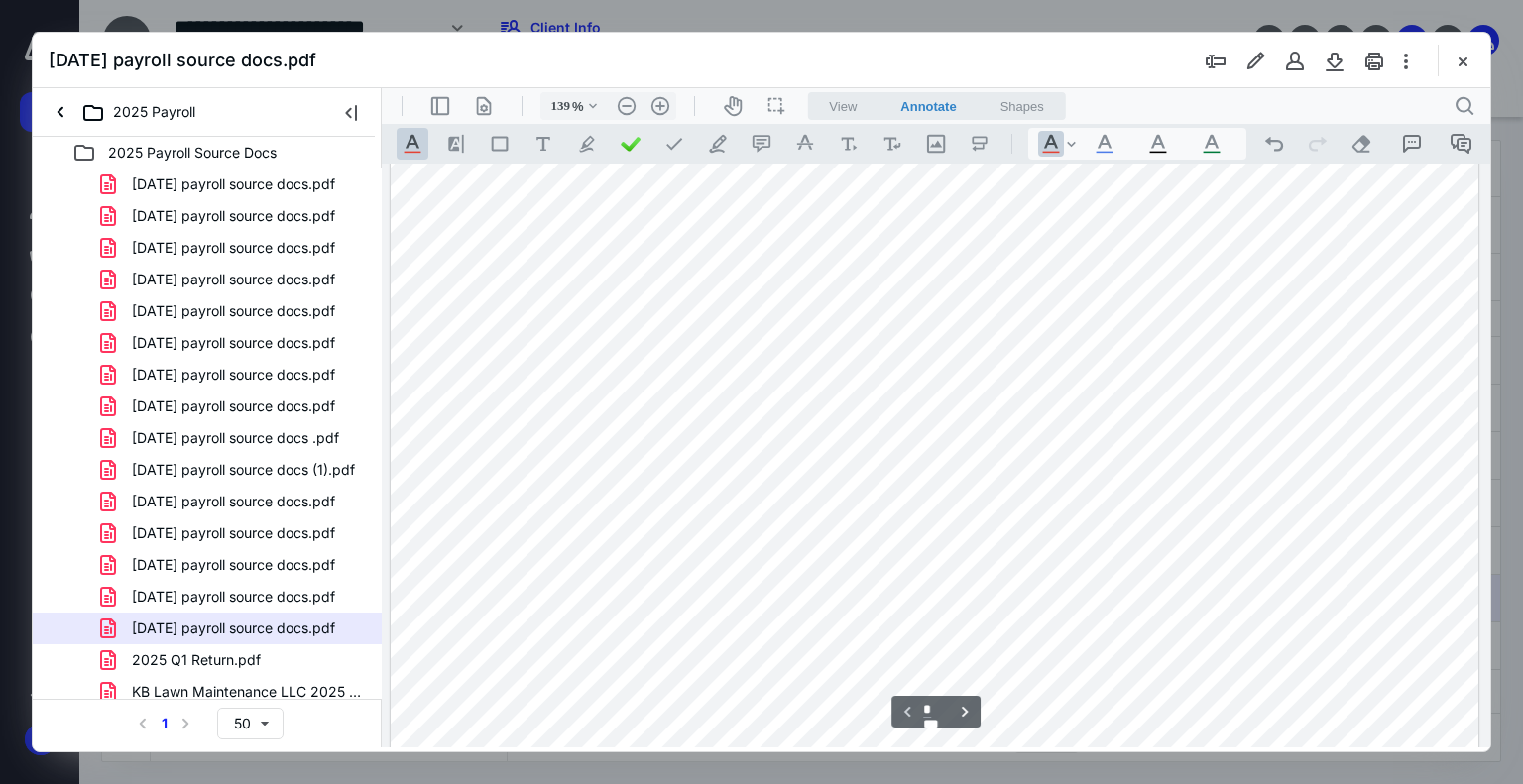 scroll, scrollTop: 0, scrollLeft: 0, axis: both 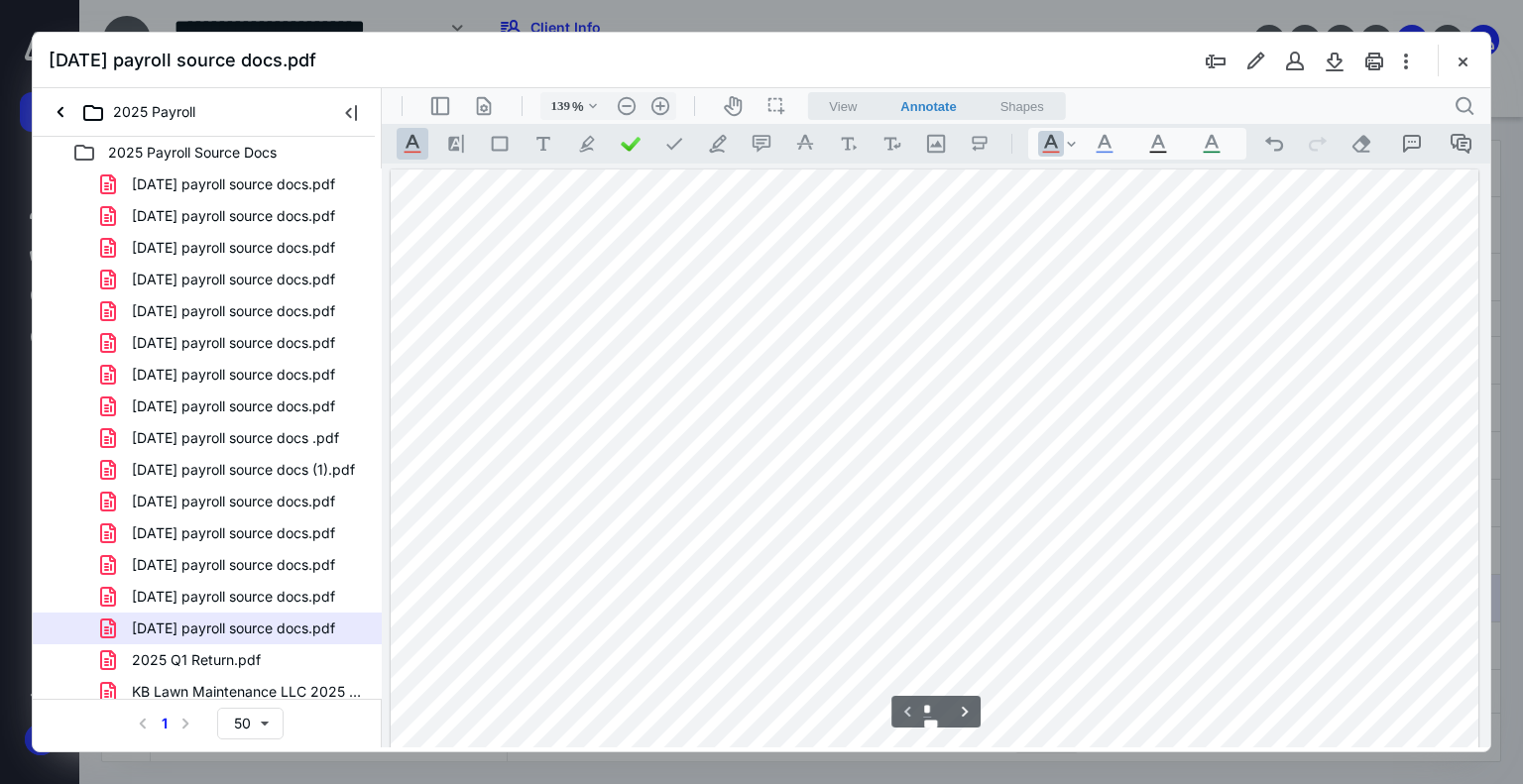 drag, startPoint x: 1470, startPoint y: 60, endPoint x: 1317, endPoint y: 141, distance: 173.11846 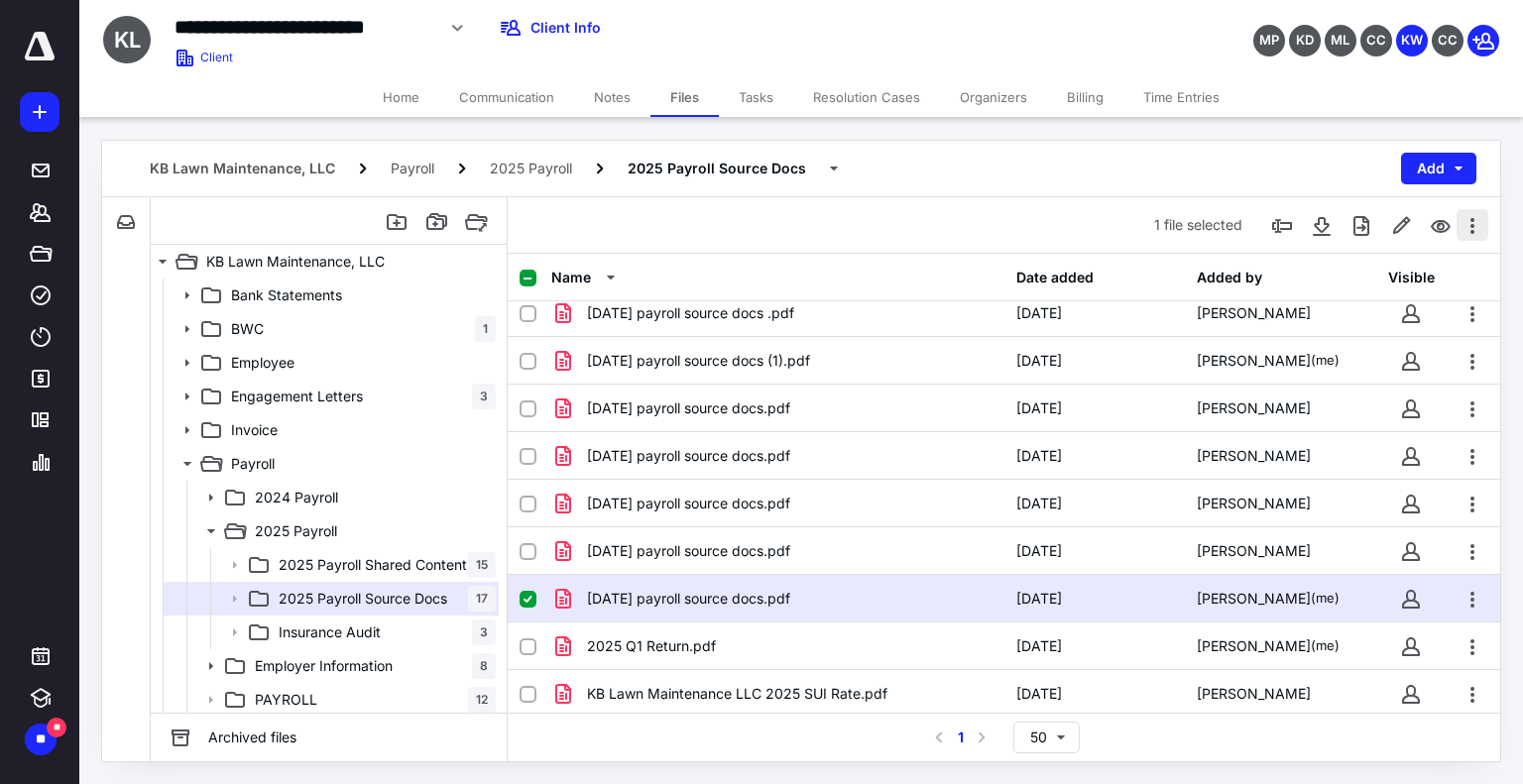 click at bounding box center [1472, 225] 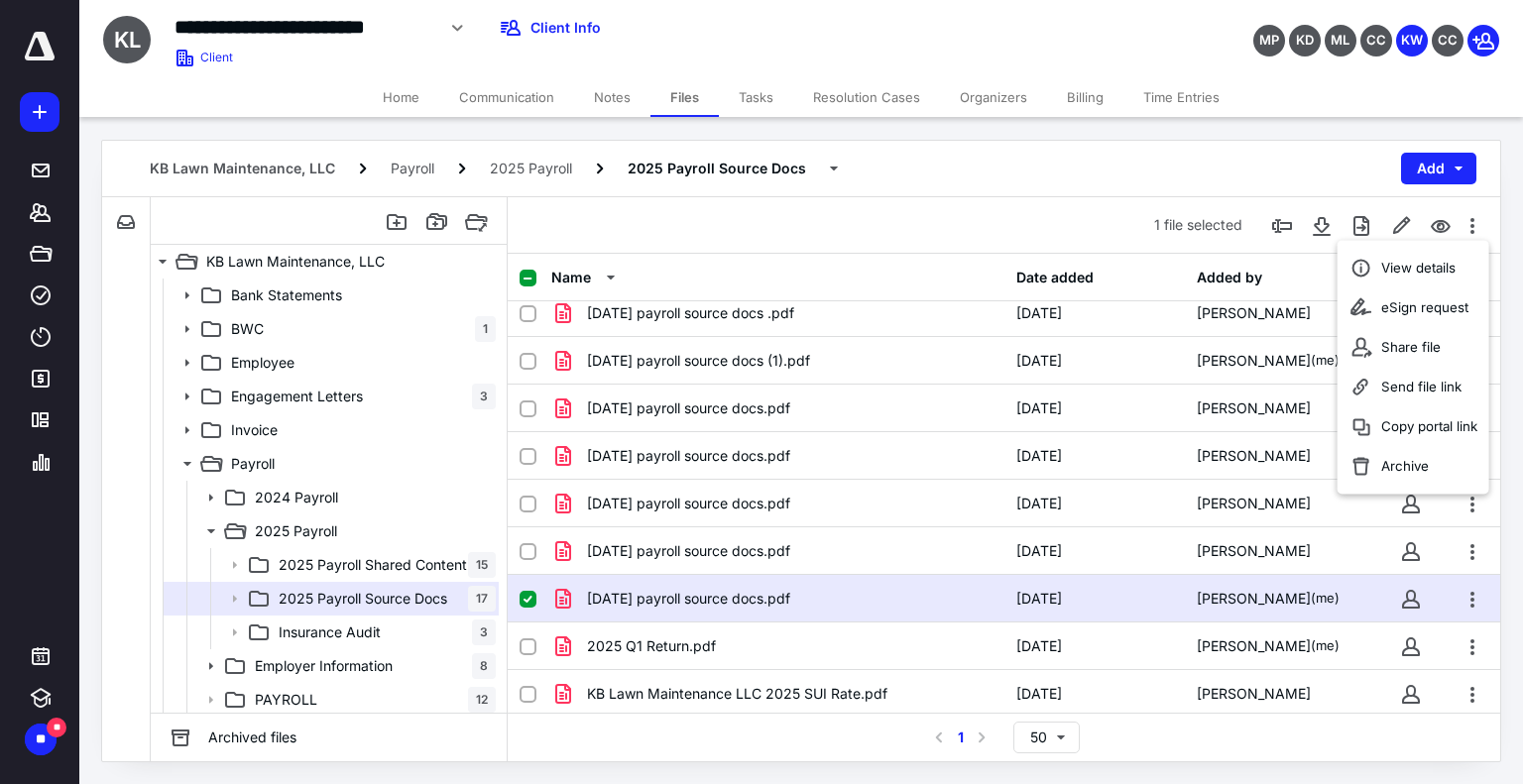 click on "1 file selected" at bounding box center (1003, 225) 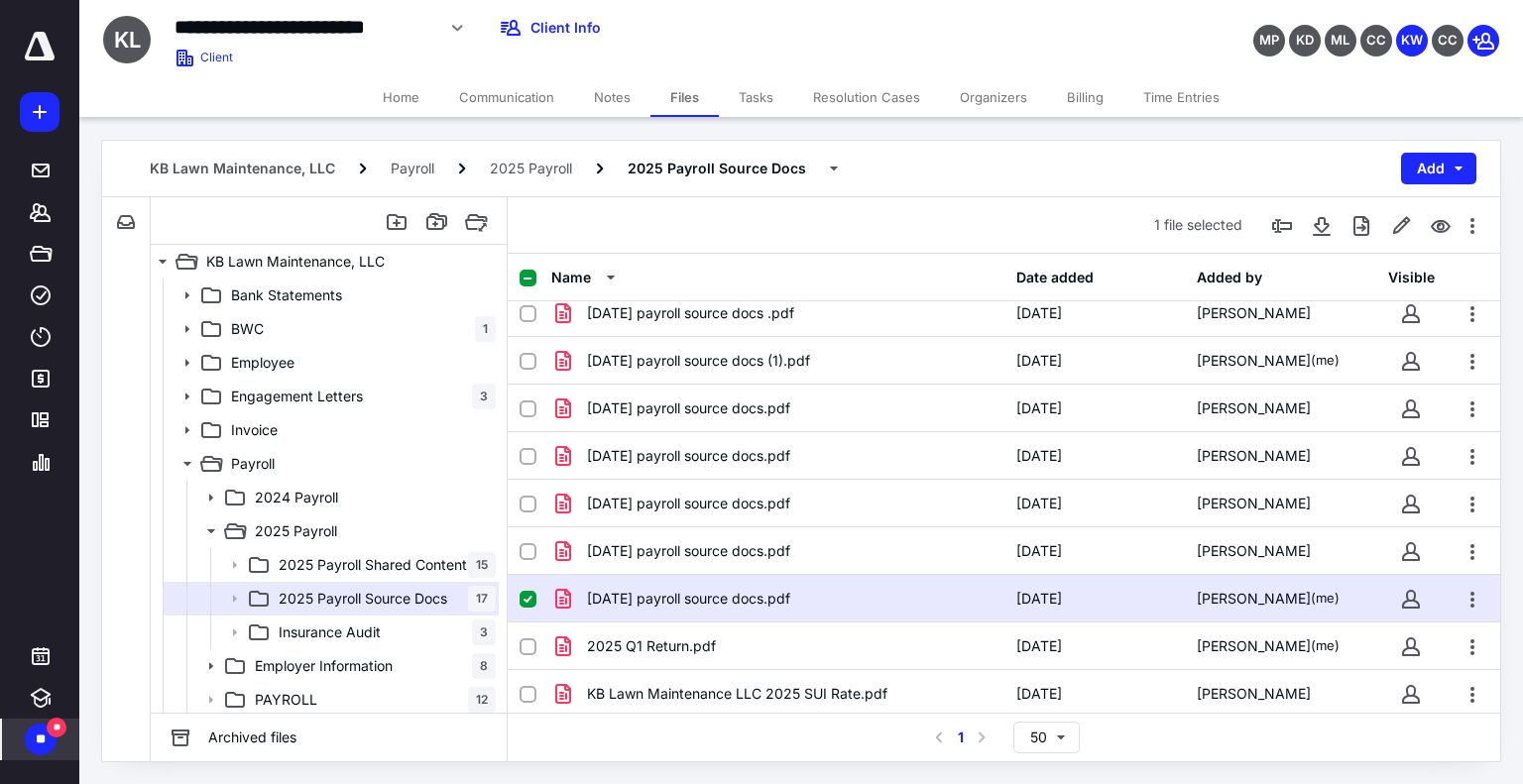 click on "**" at bounding box center [41, 739] 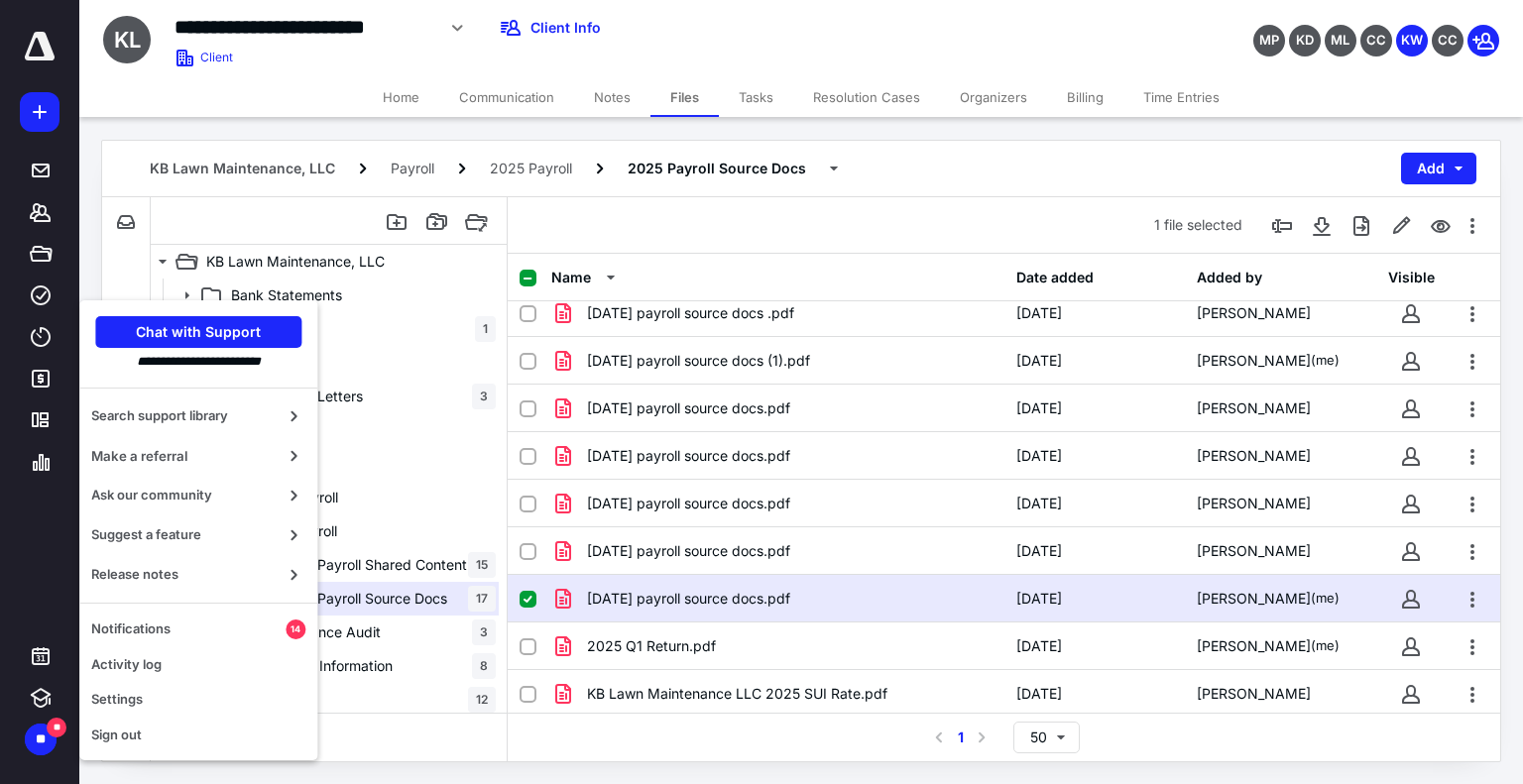 click on "**********" at bounding box center [40, 392] 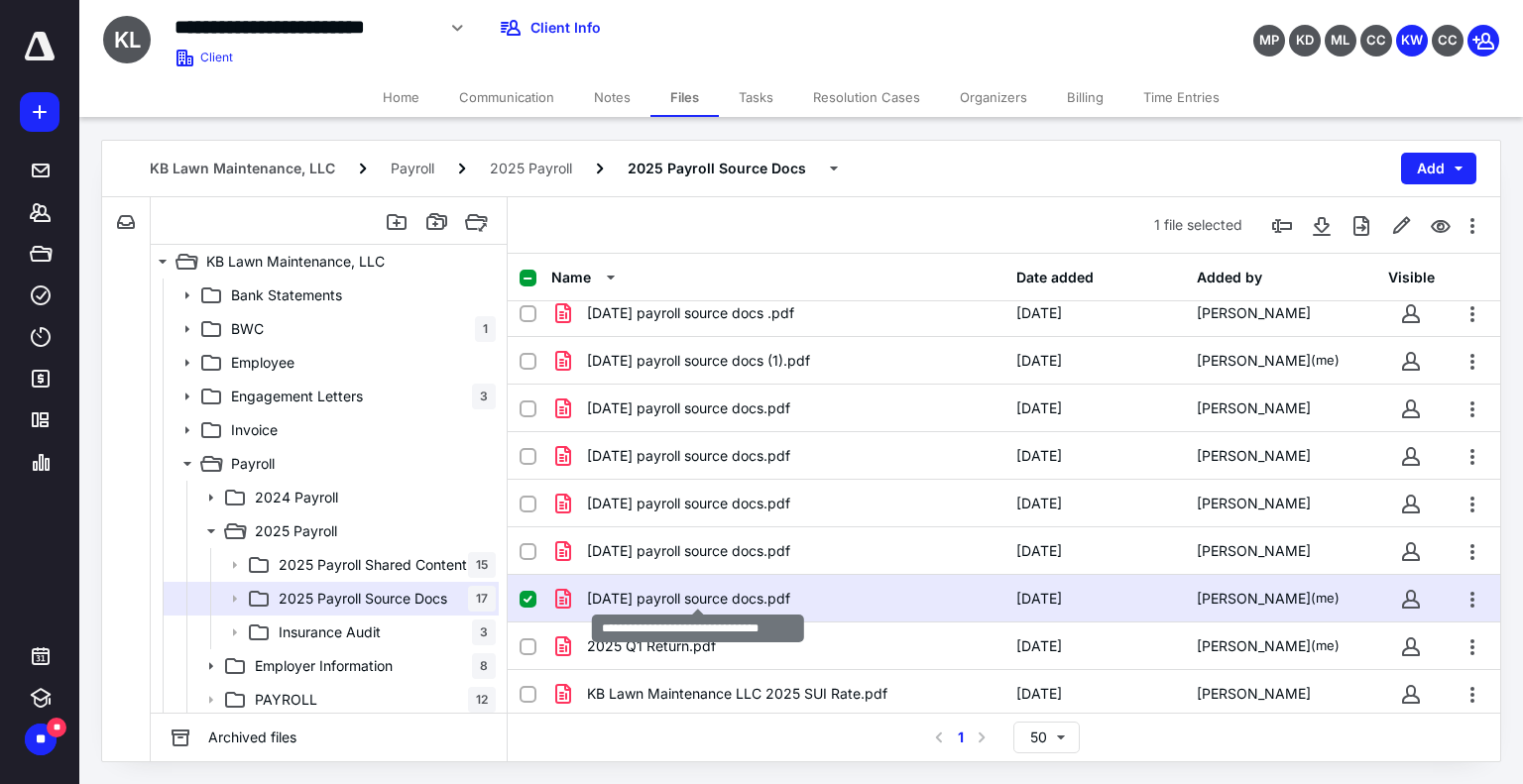 click on "[DATE] payroll source docs.pdf" at bounding box center (688, 599) 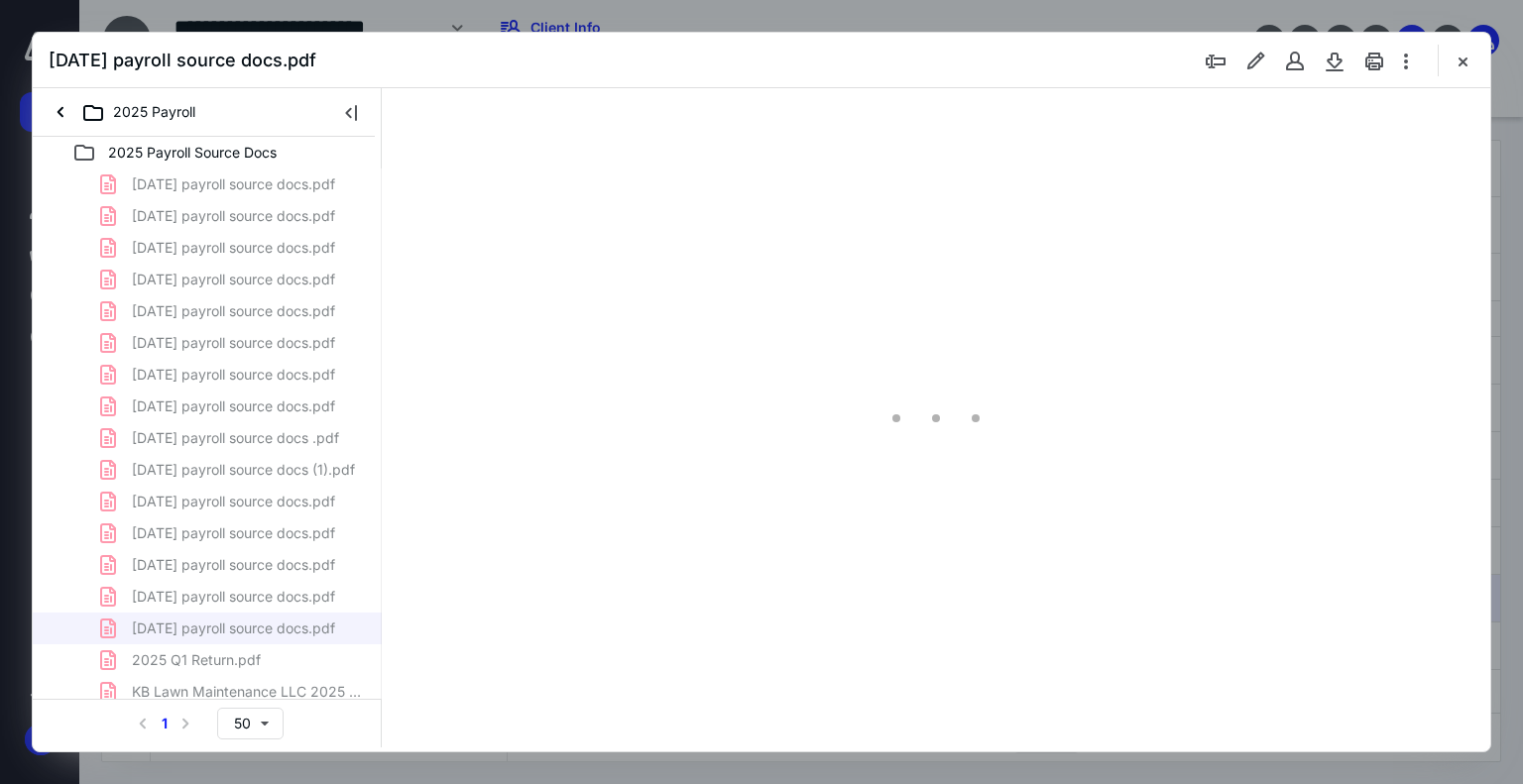 scroll, scrollTop: 0, scrollLeft: 0, axis: both 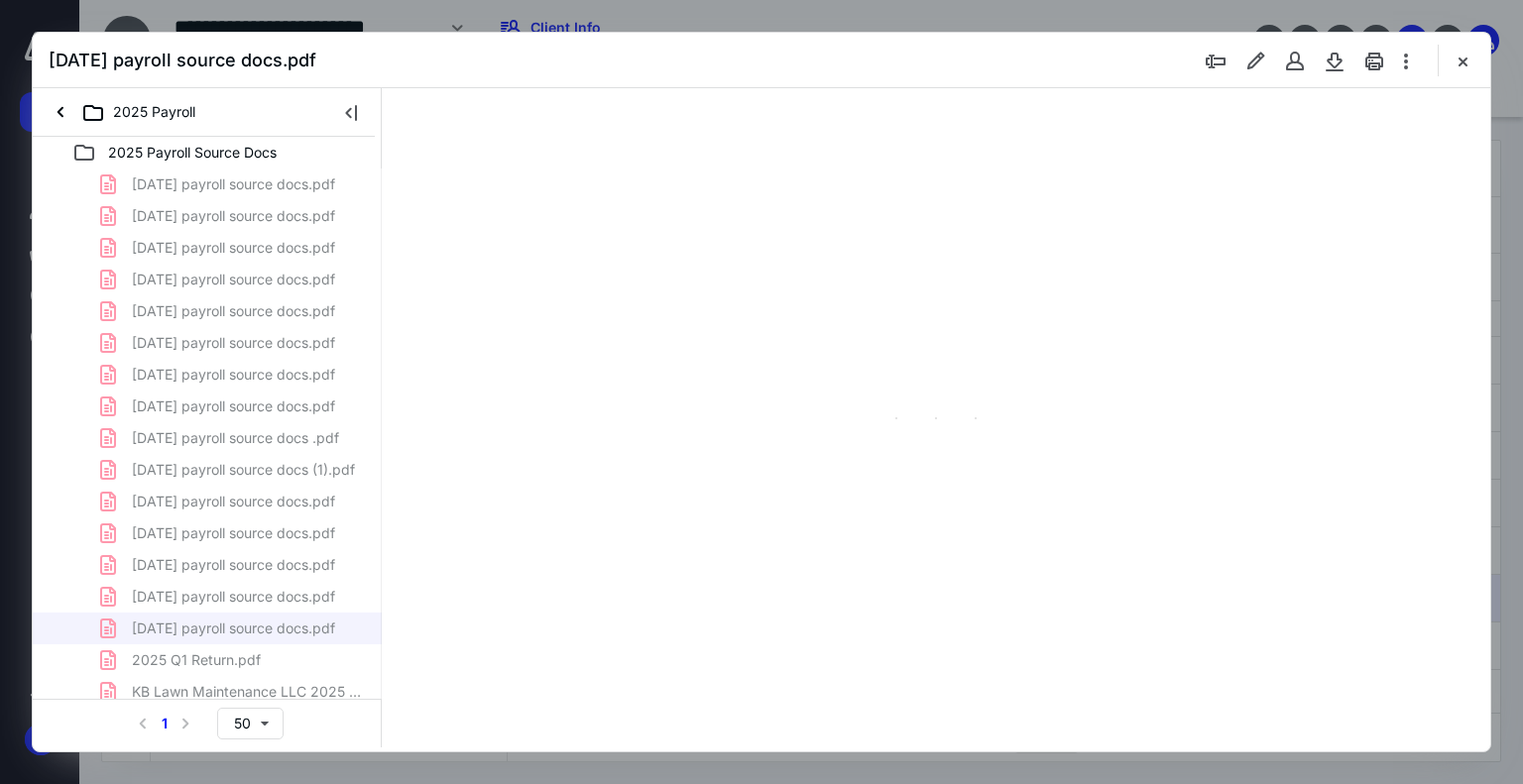 type on "139" 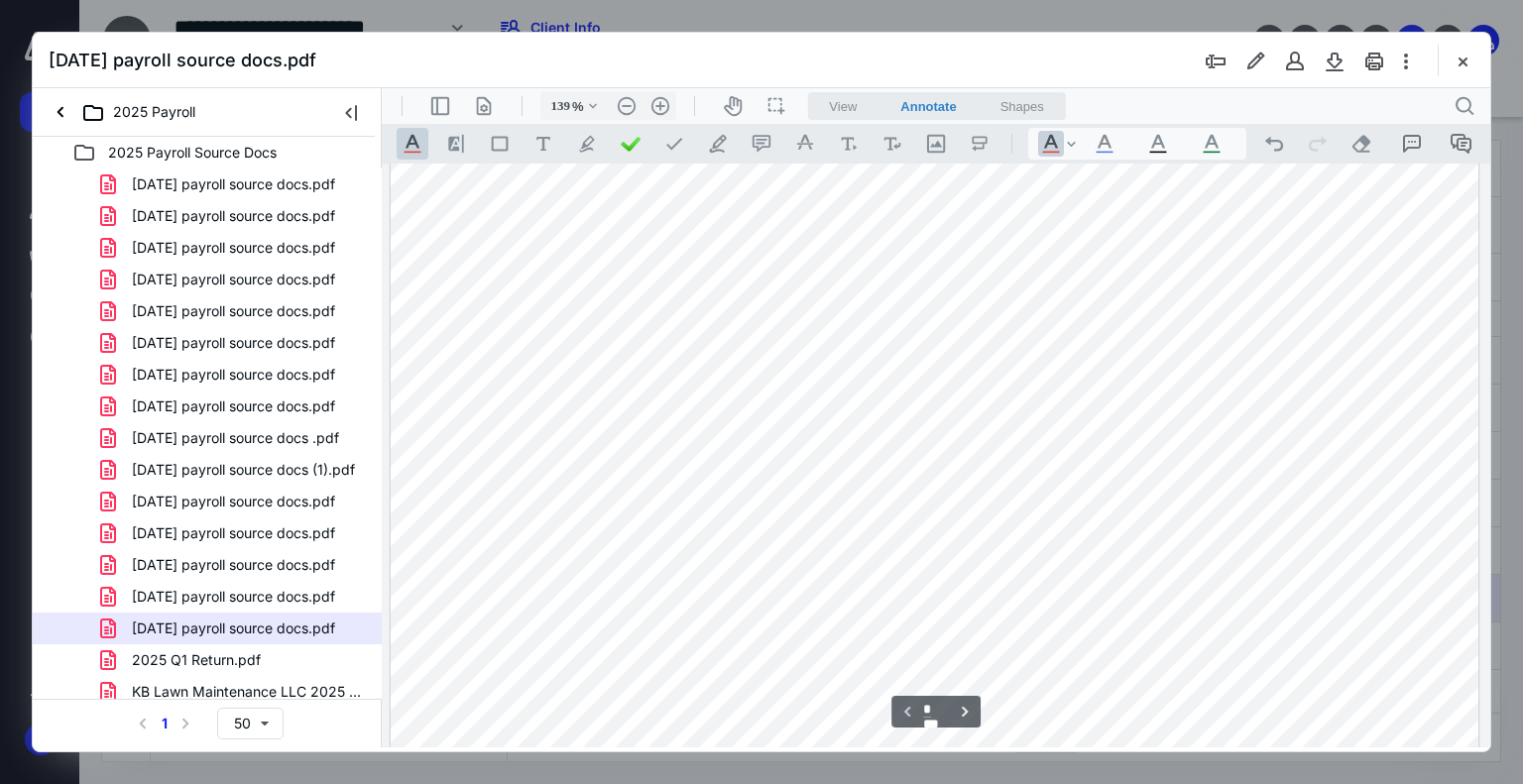 scroll, scrollTop: 0, scrollLeft: 0, axis: both 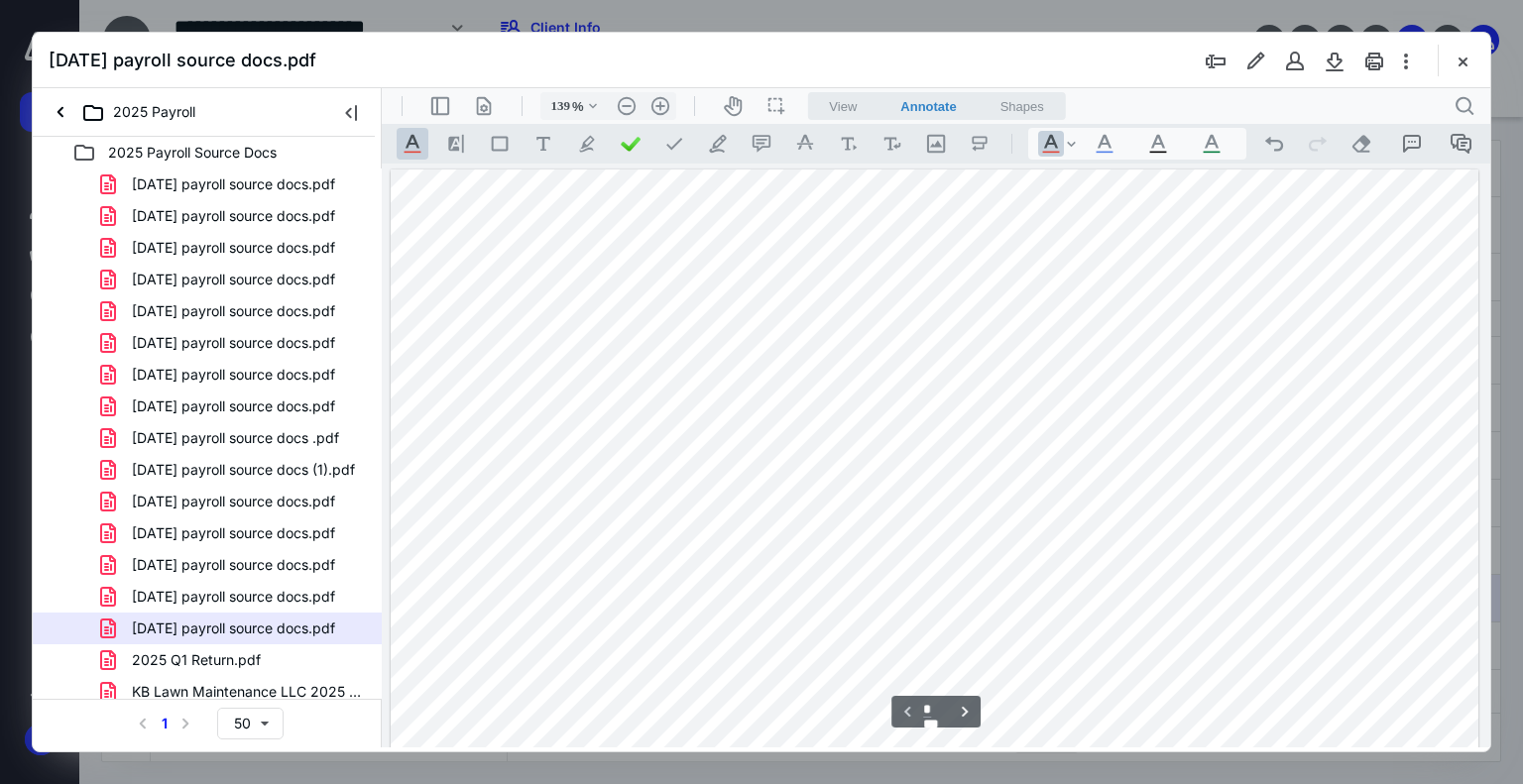 click at bounding box center [935, 590] 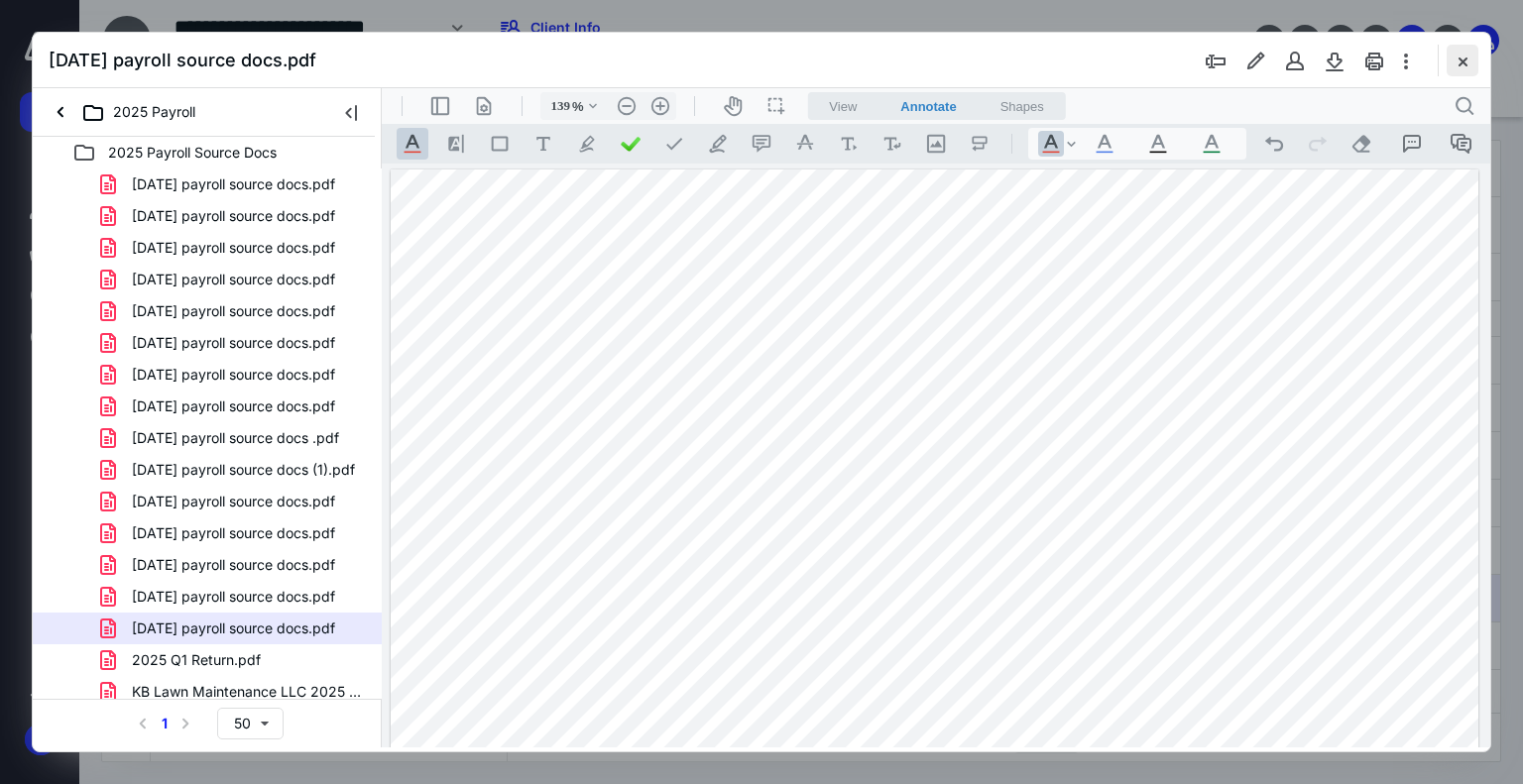 click at bounding box center [1463, 60] 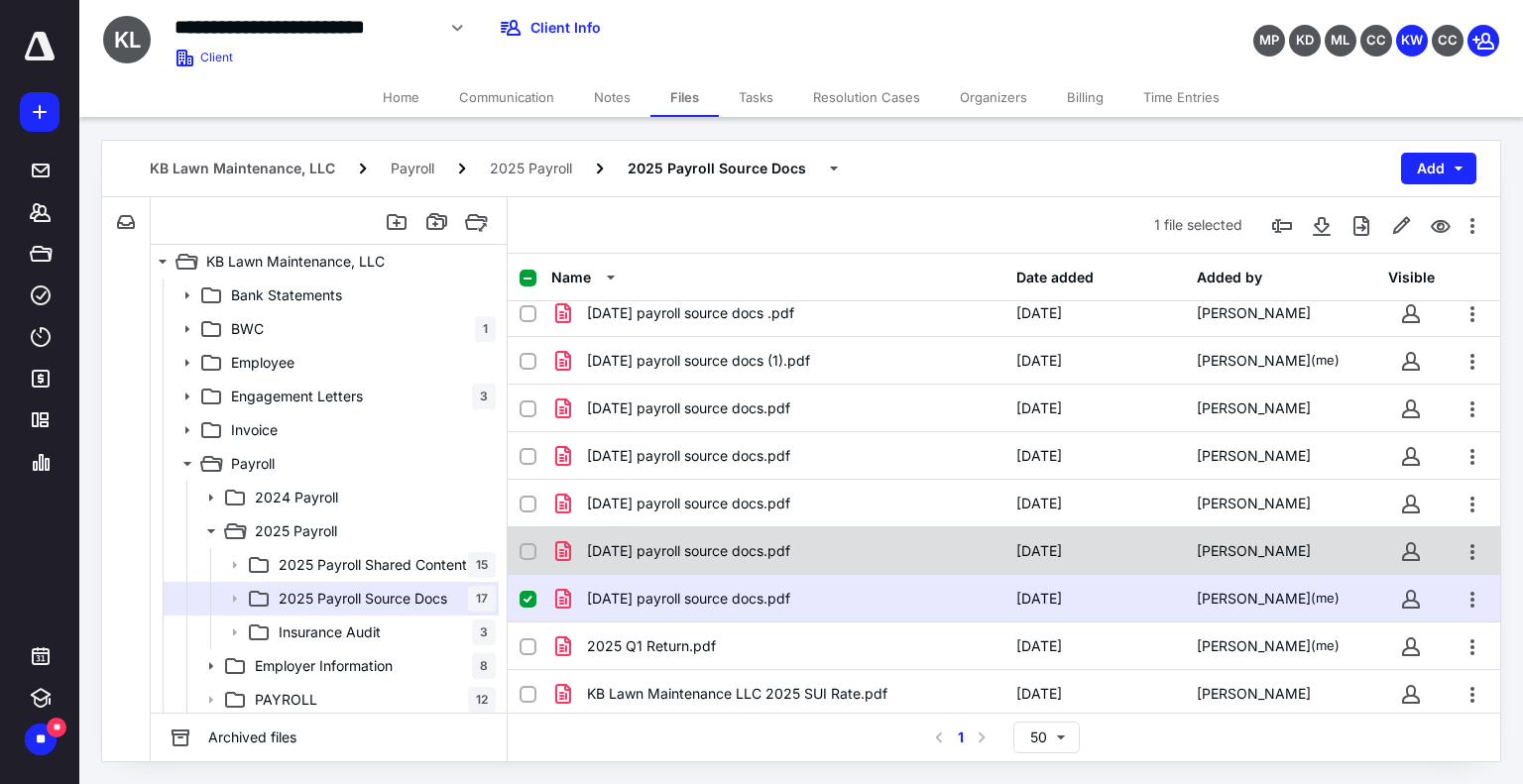 click on "[DATE] payroll source docs.pdf" at bounding box center [688, 551] 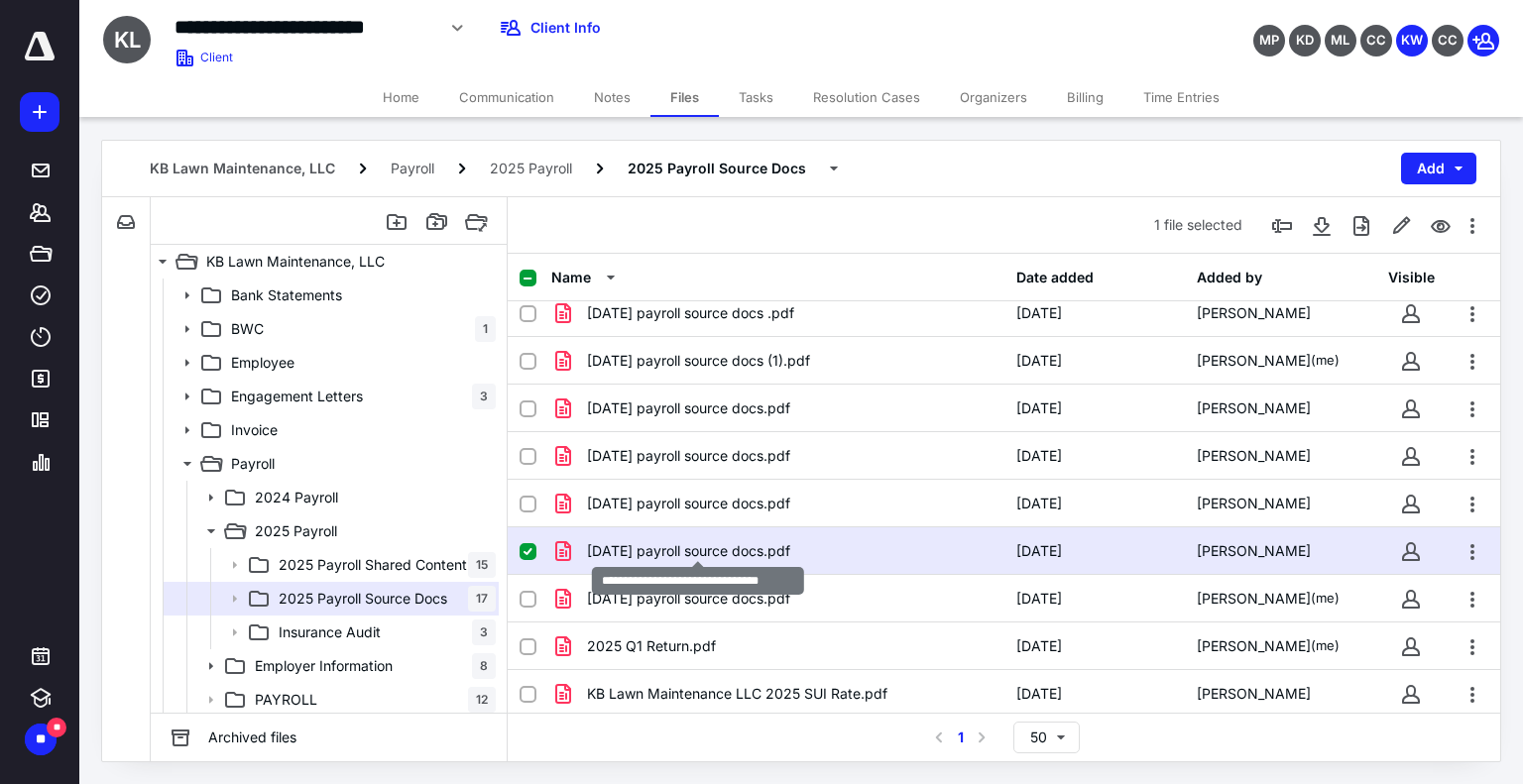 click on "[DATE] payroll source docs.pdf" at bounding box center [688, 551] 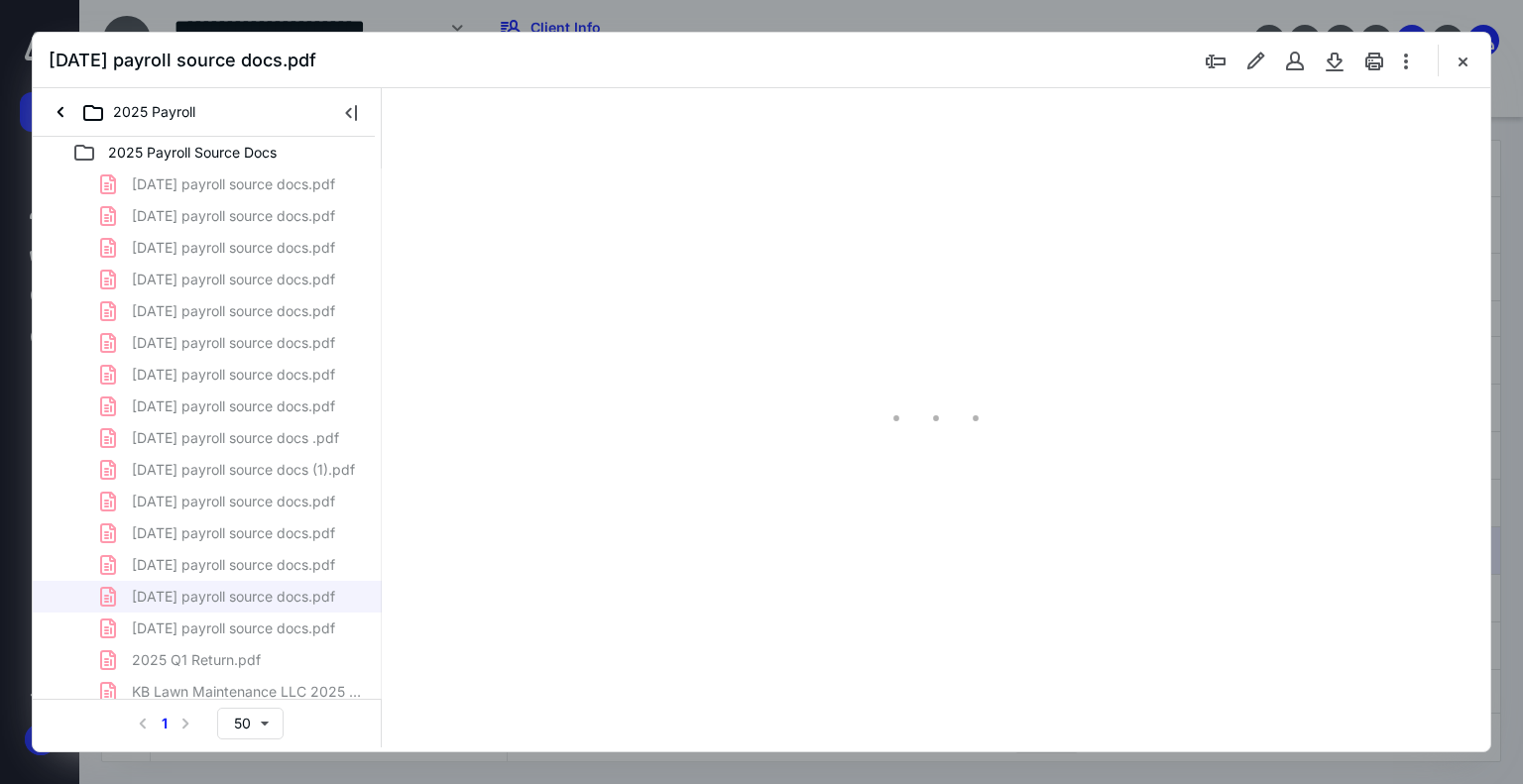 scroll, scrollTop: 0, scrollLeft: 0, axis: both 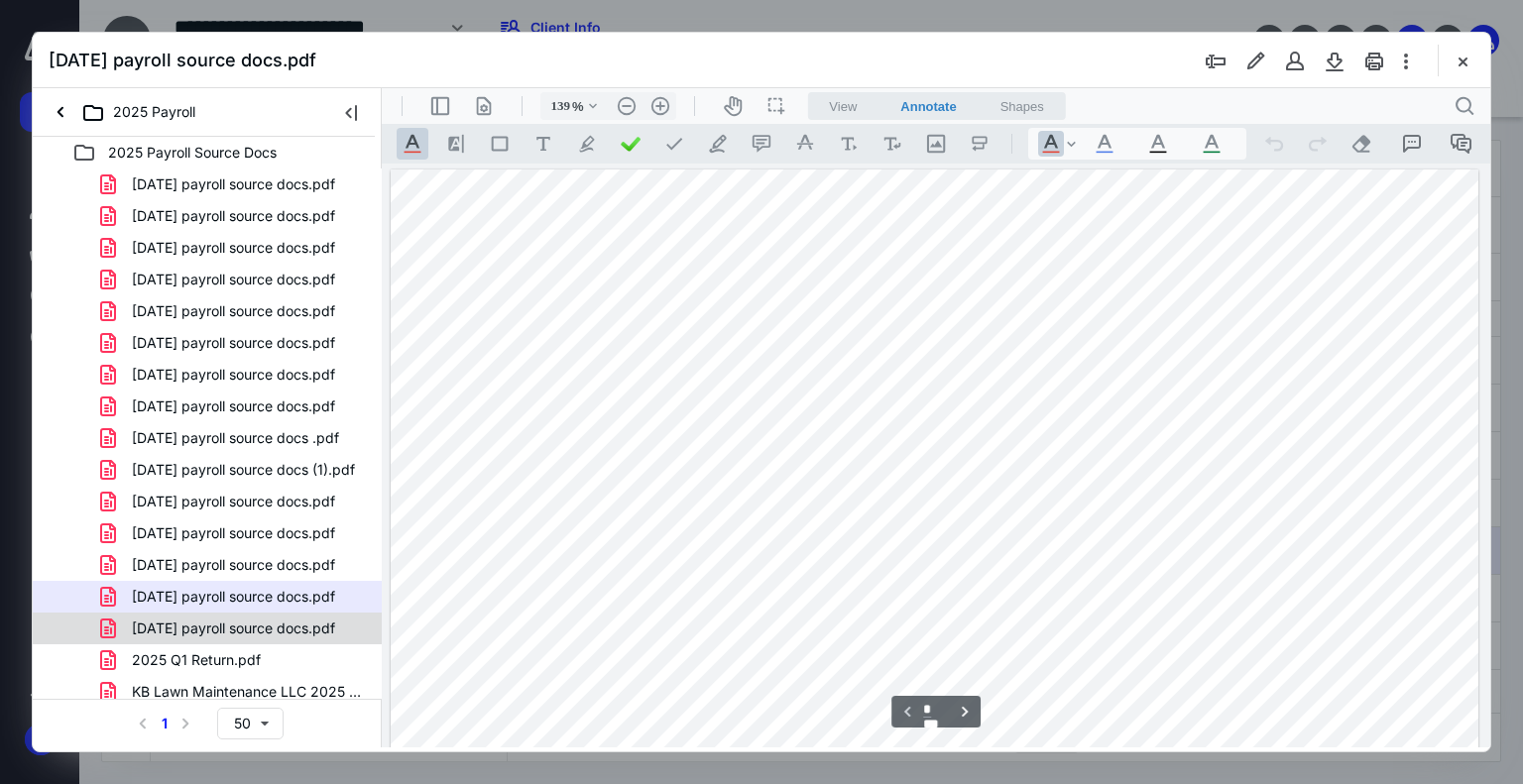 click on "[DATE] payroll source docs.pdf" at bounding box center [233, 628] 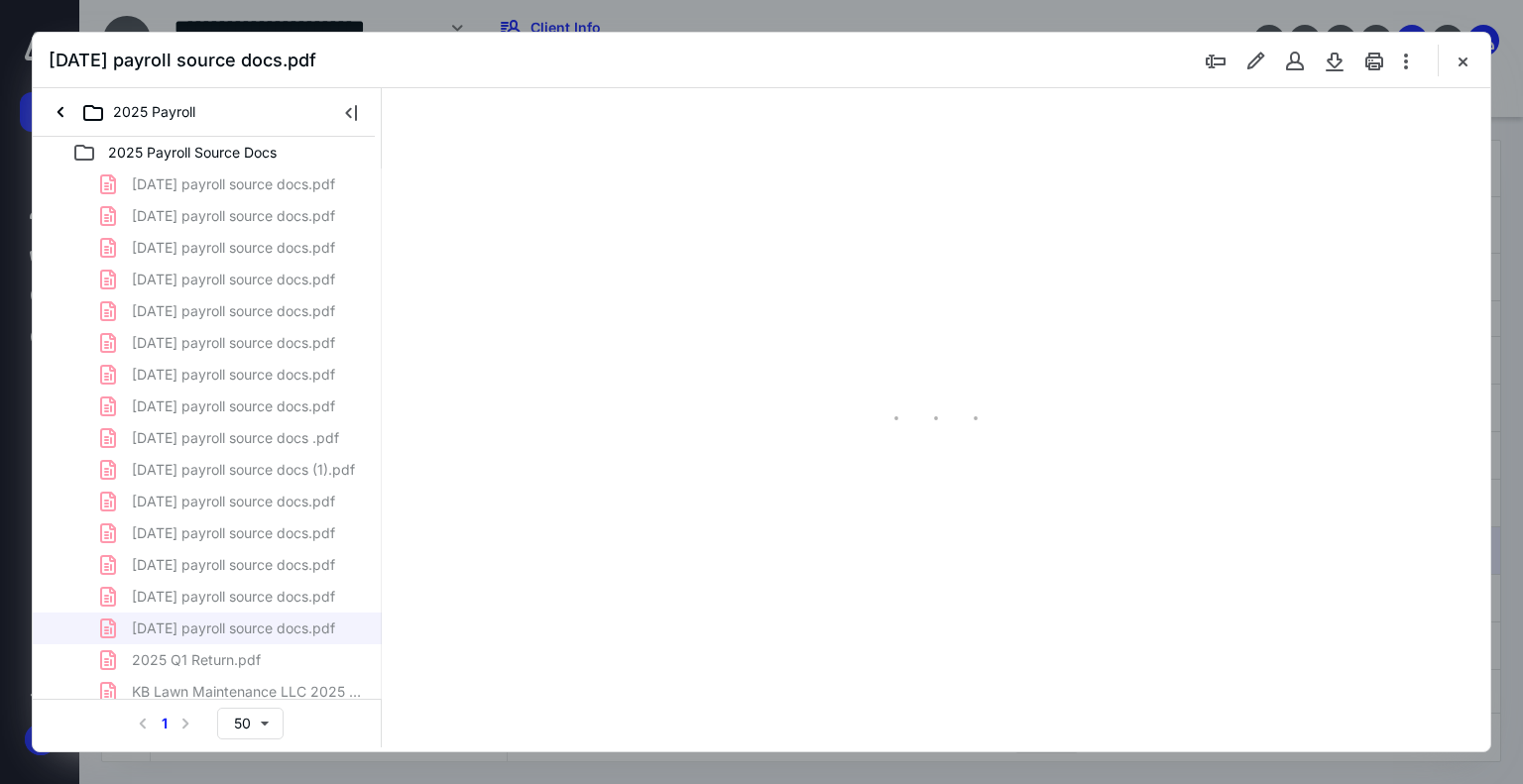 scroll, scrollTop: 81, scrollLeft: 0, axis: vertical 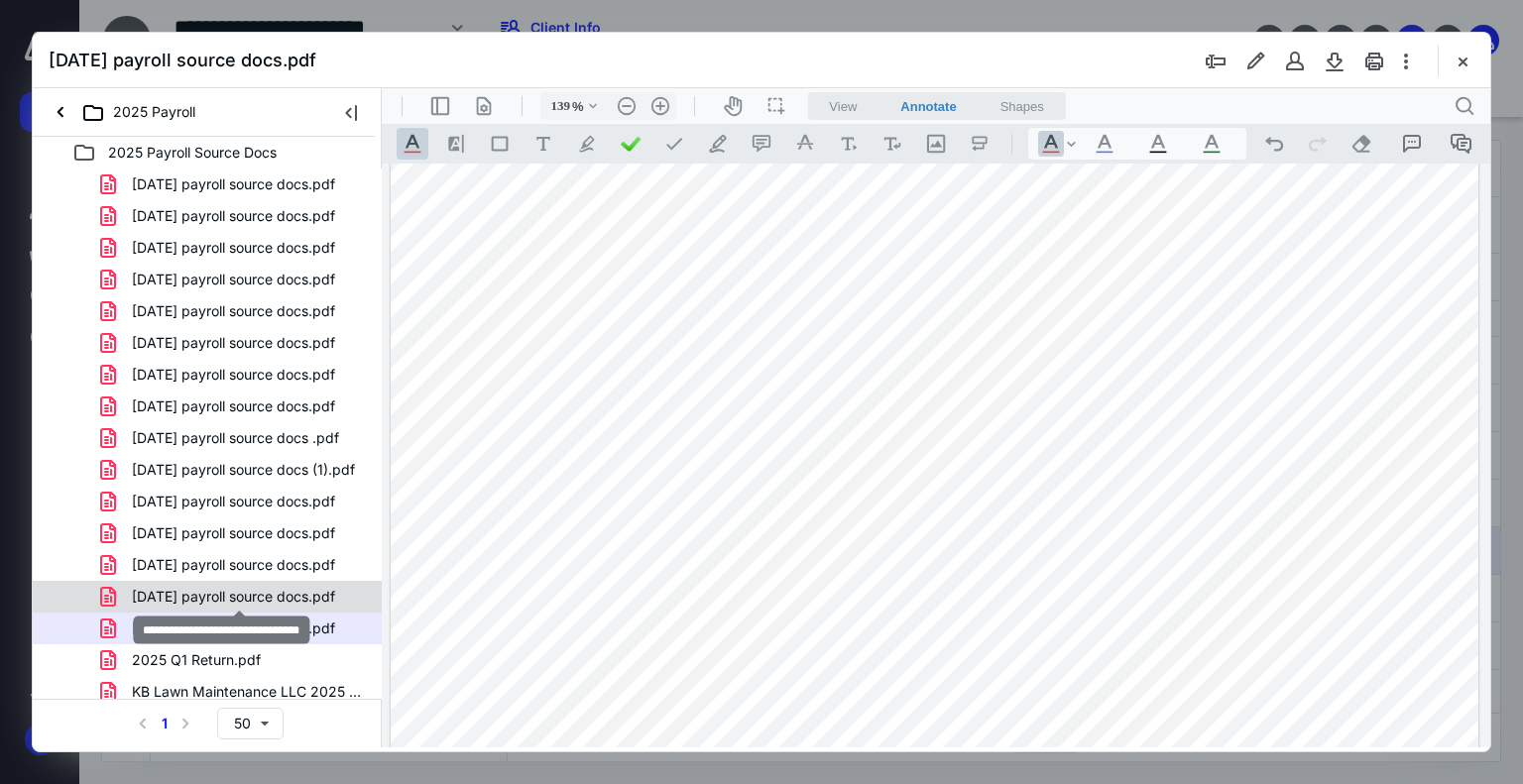 click on "[DATE] payroll source docs.pdf" at bounding box center (233, 597) 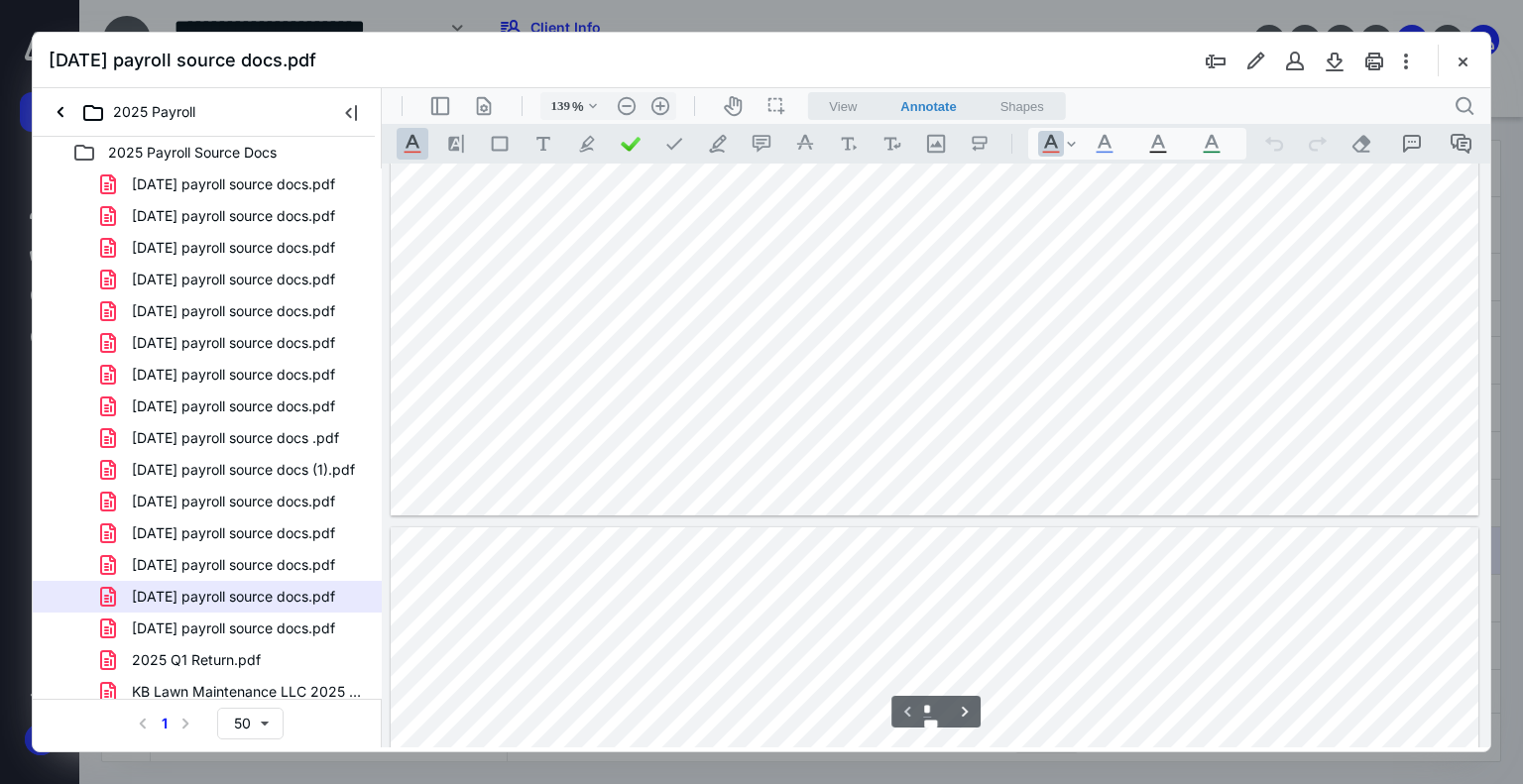 scroll, scrollTop: 0, scrollLeft: 0, axis: both 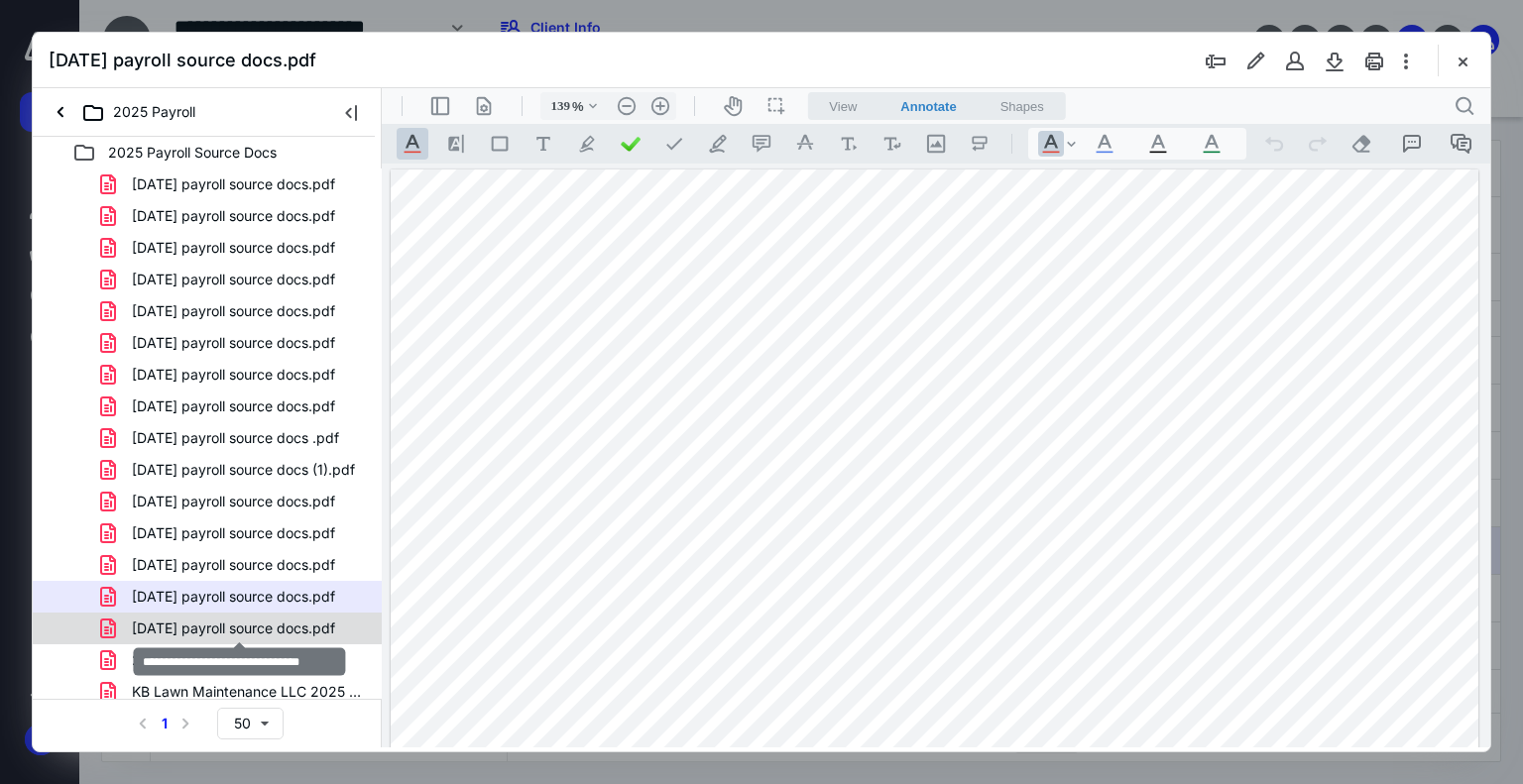 click on "[DATE] payroll source docs.pdf" at bounding box center [233, 628] 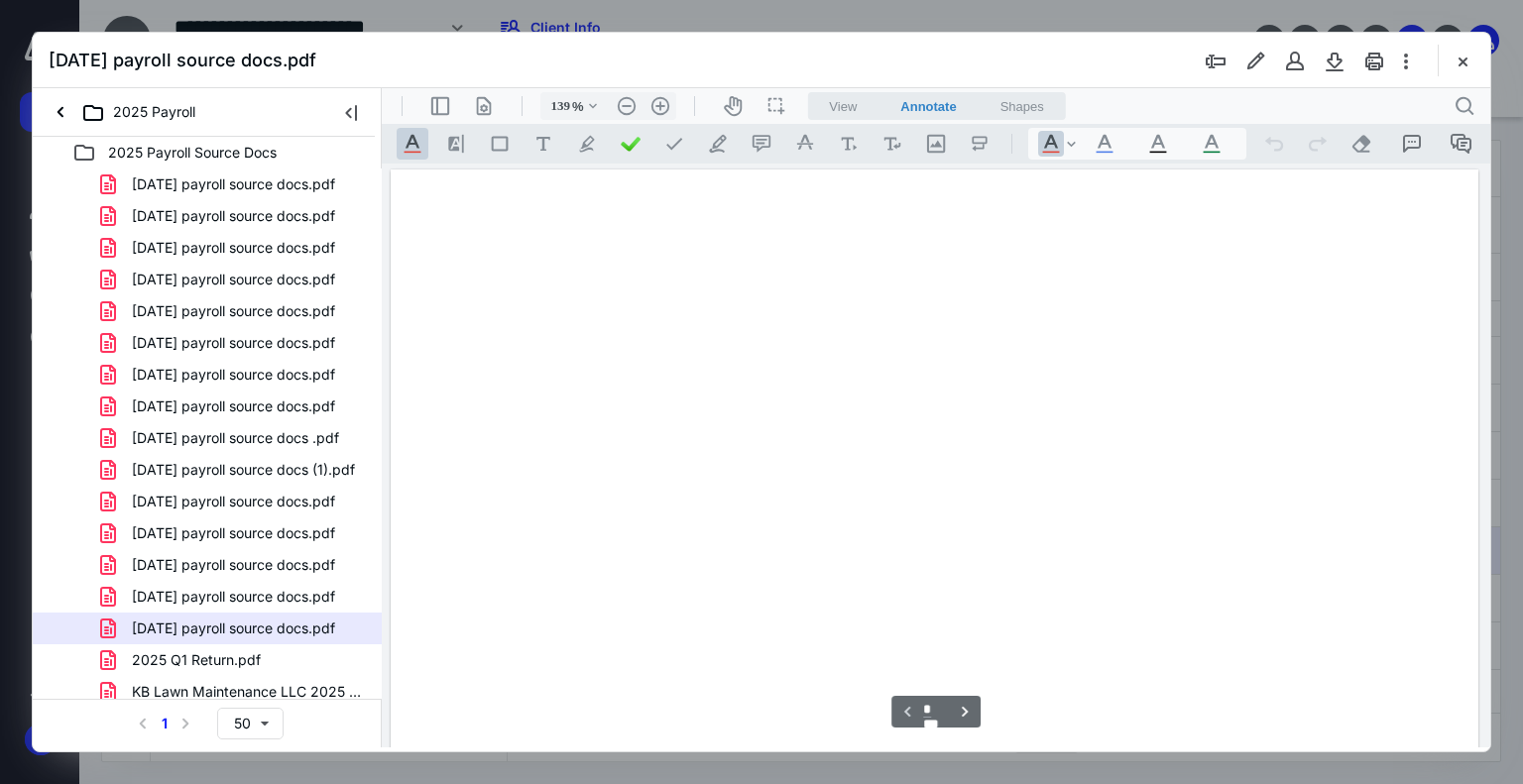 scroll, scrollTop: 81, scrollLeft: 0, axis: vertical 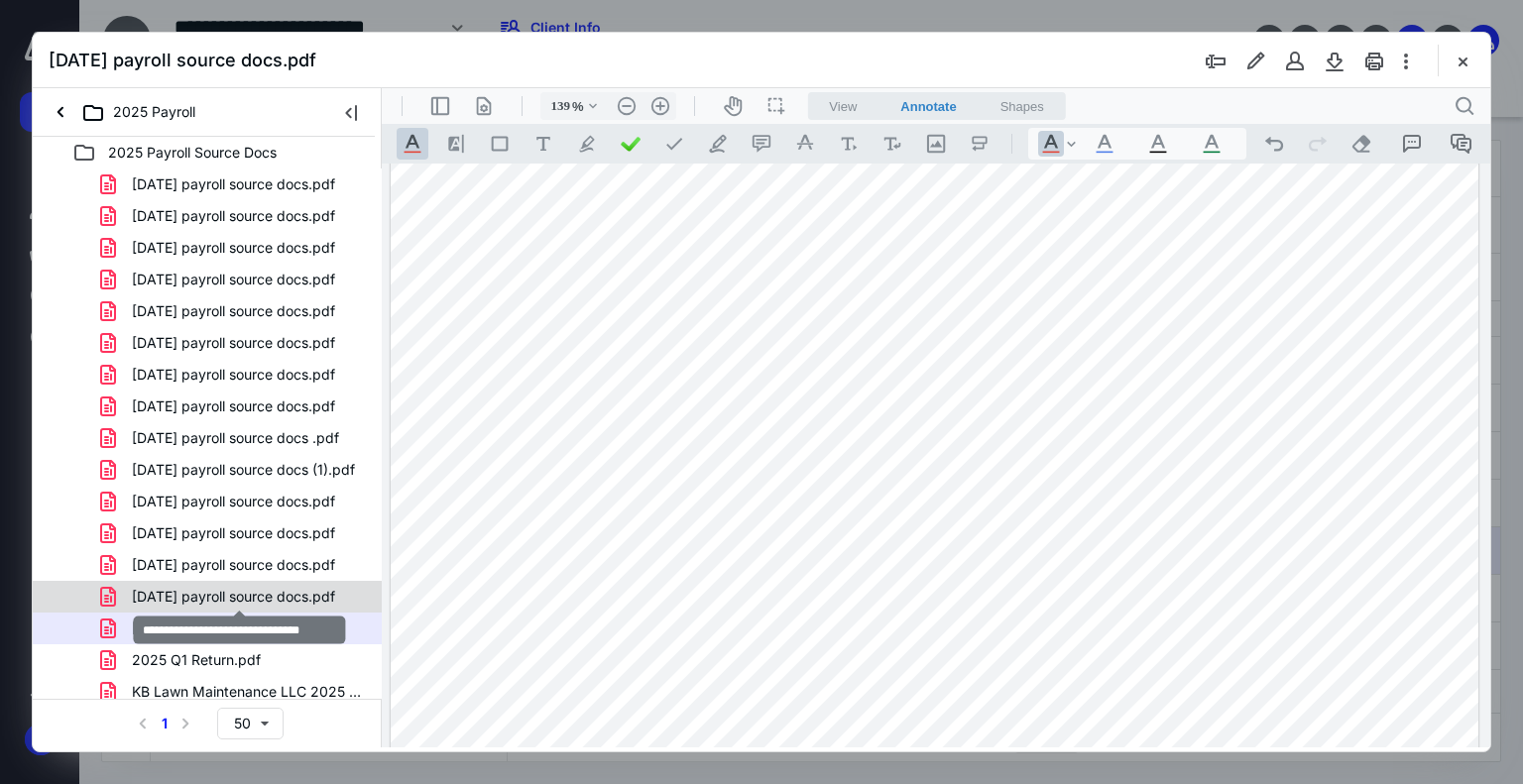 click on "[DATE] payroll source docs.pdf" at bounding box center [233, 597] 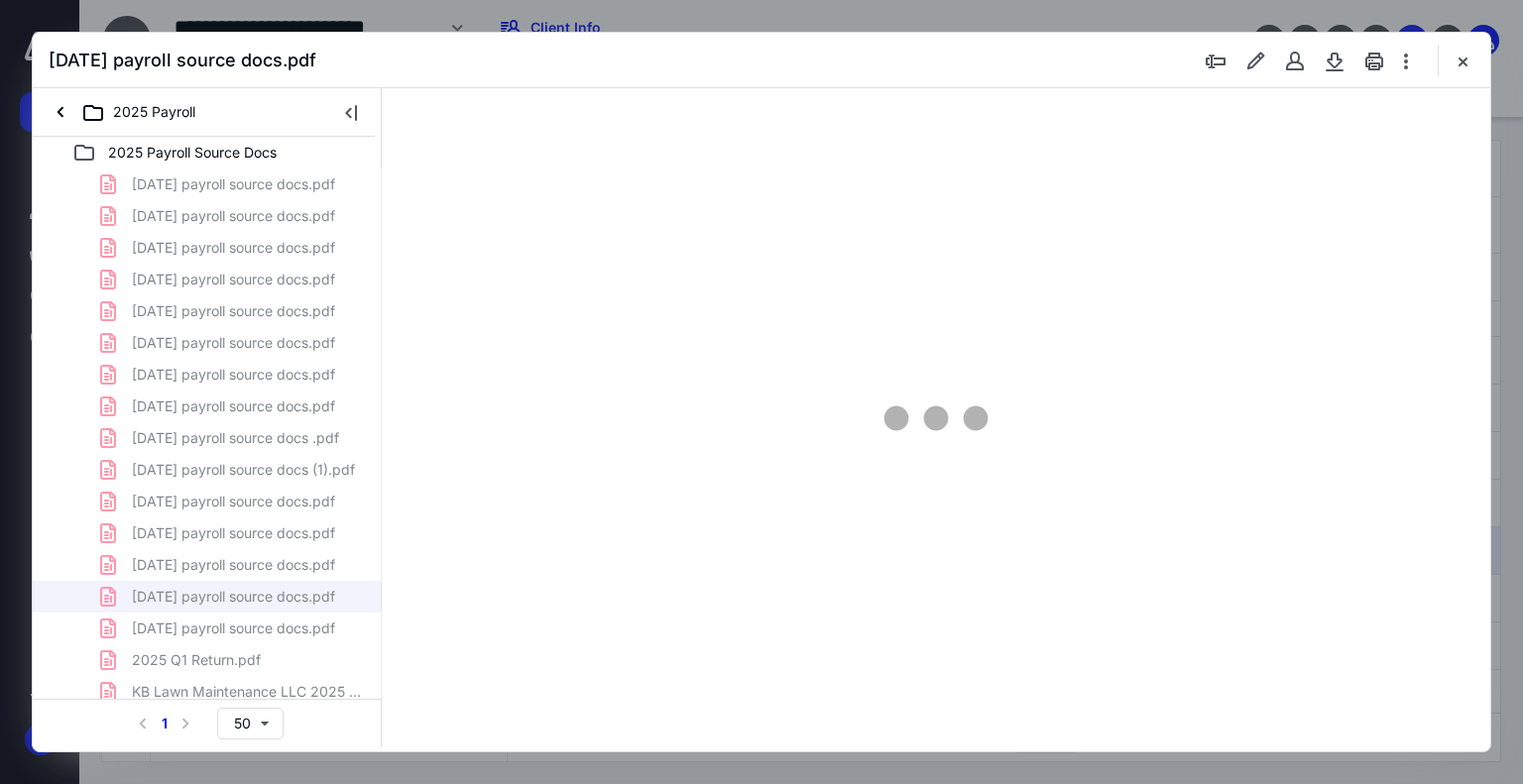 scroll, scrollTop: 81, scrollLeft: 0, axis: vertical 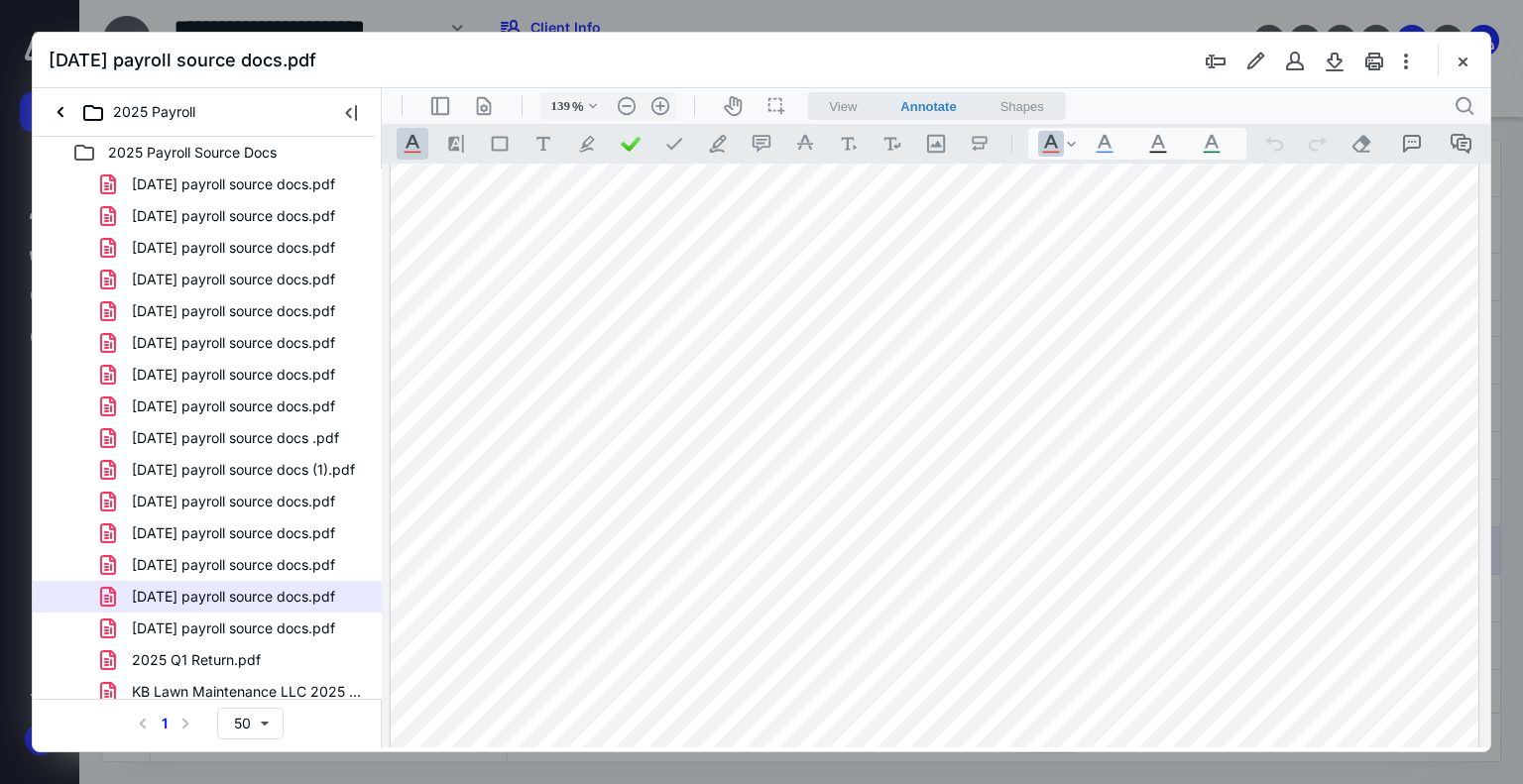 click on "[DATE] payroll source docs.pdf" at bounding box center [233, 628] 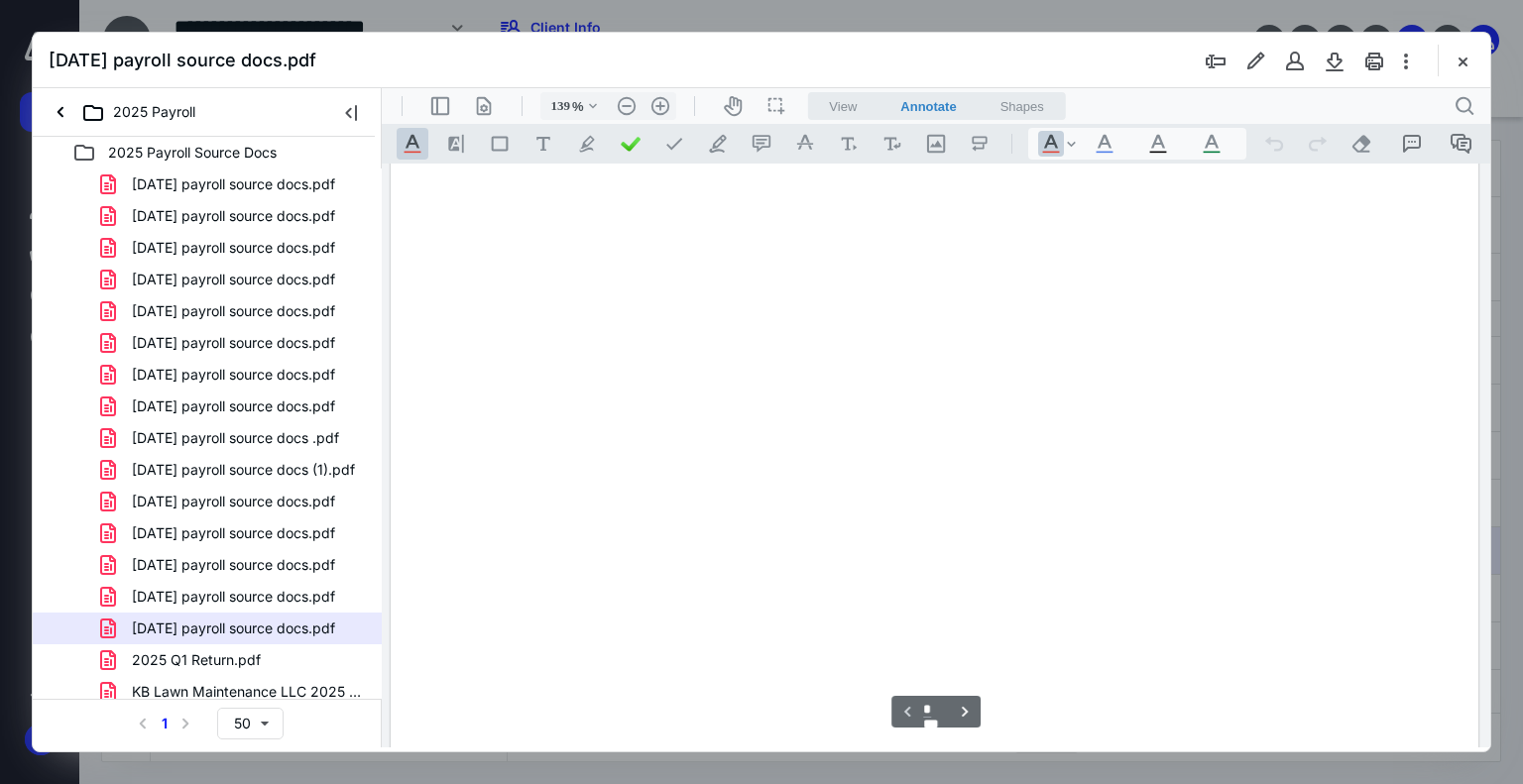 scroll, scrollTop: 81, scrollLeft: 0, axis: vertical 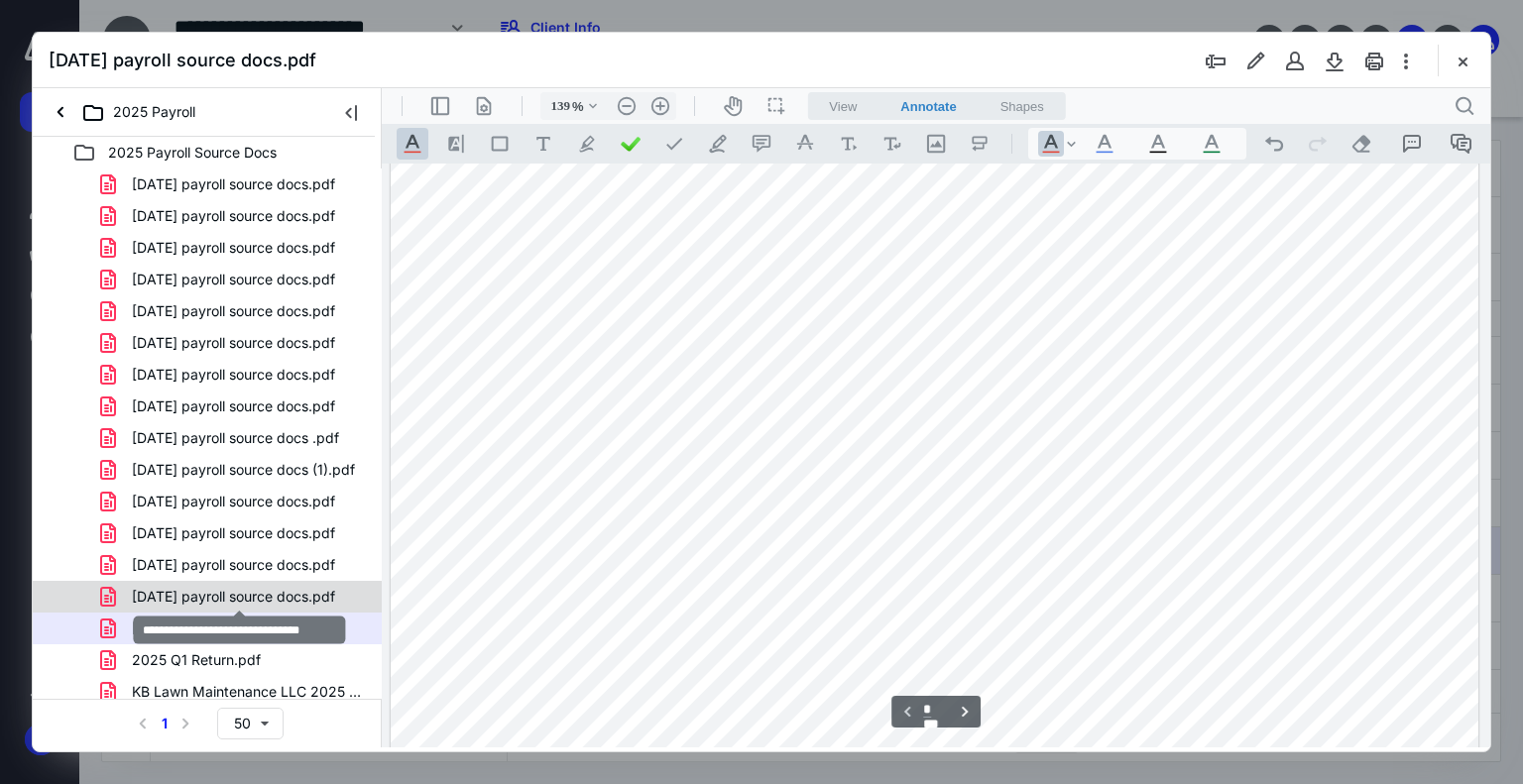 click on "[DATE] payroll source docs.pdf" at bounding box center [233, 597] 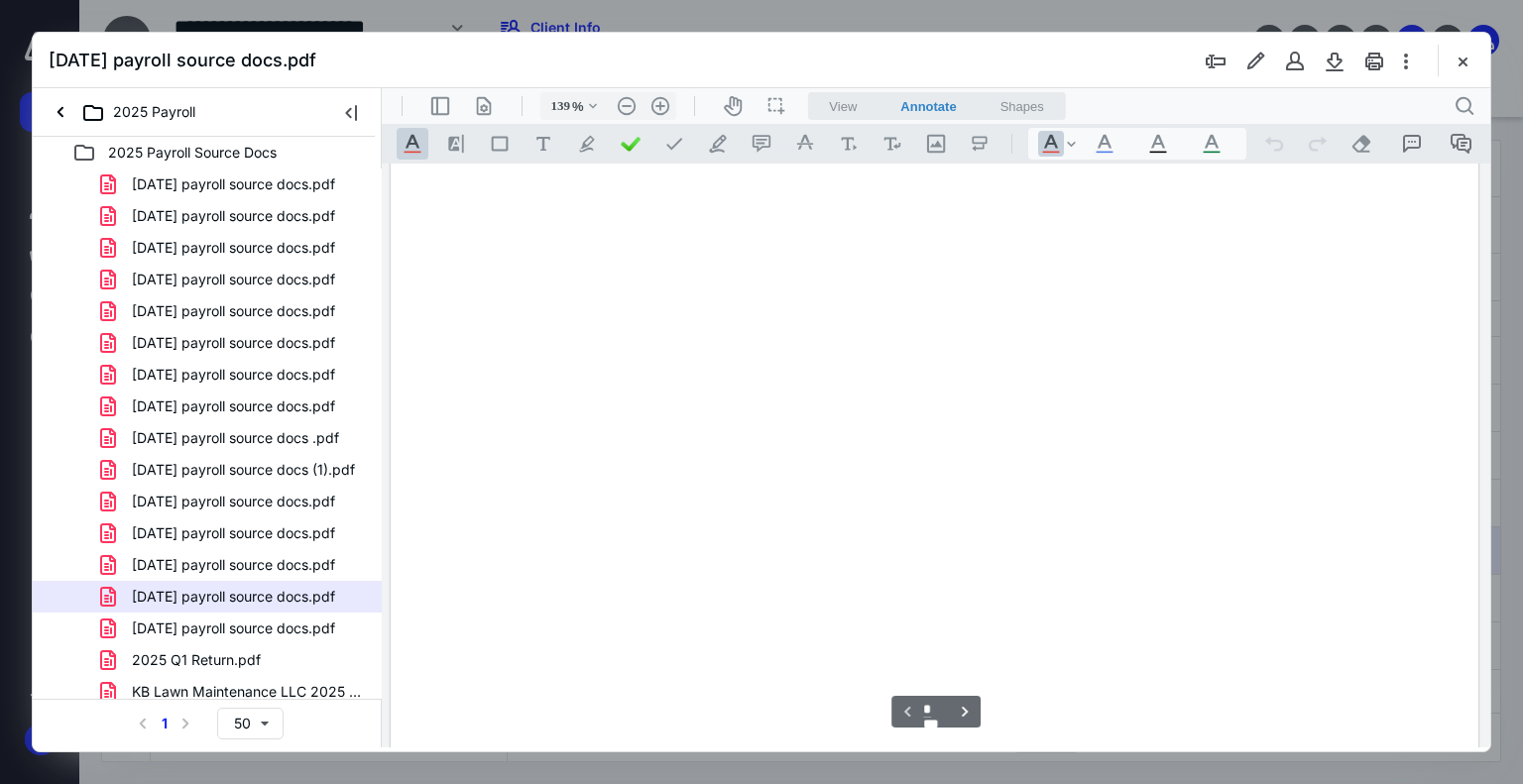 scroll, scrollTop: 81, scrollLeft: 0, axis: vertical 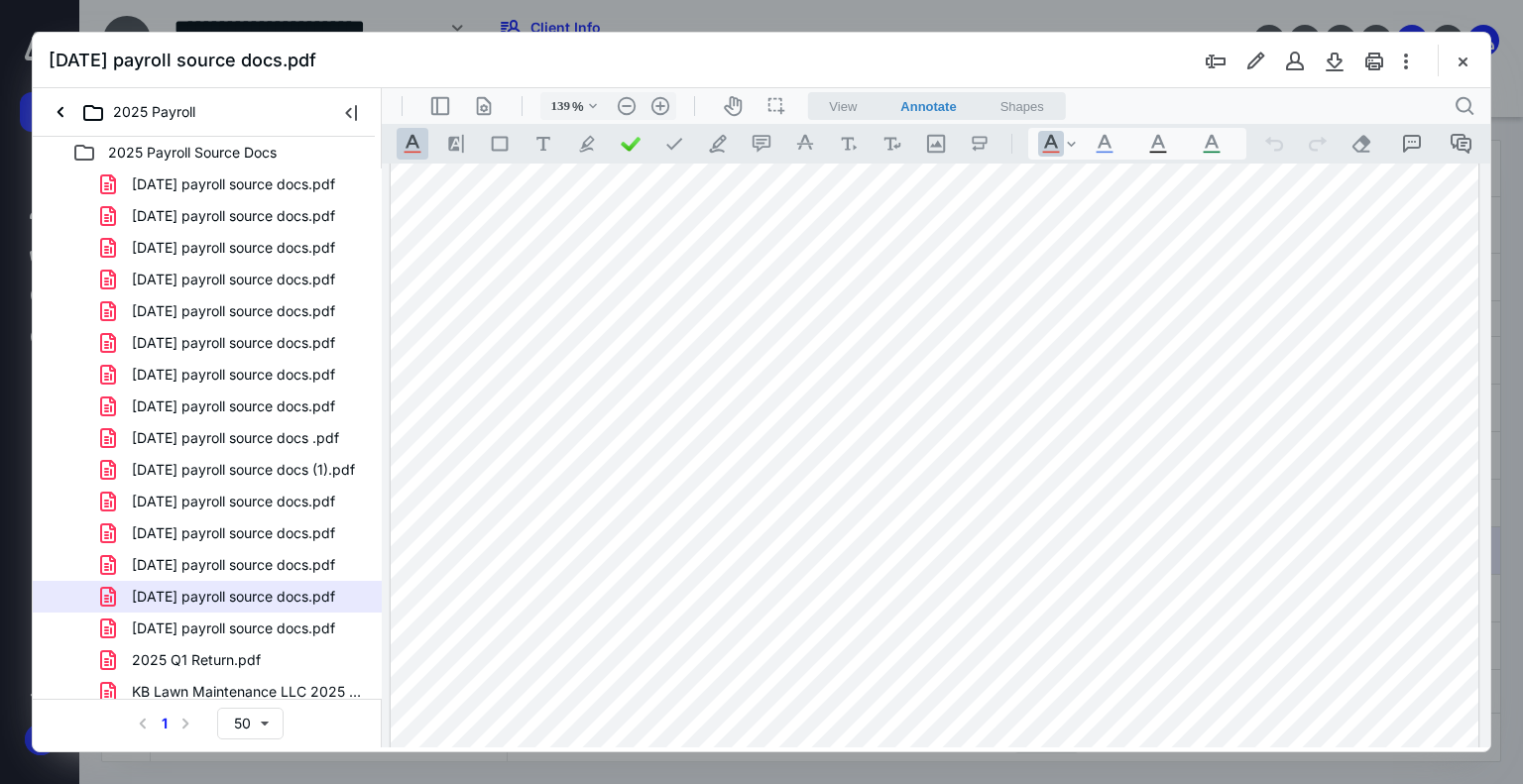 drag, startPoint x: 636, startPoint y: 305, endPoint x: 658, endPoint y: 304, distance: 22.022716 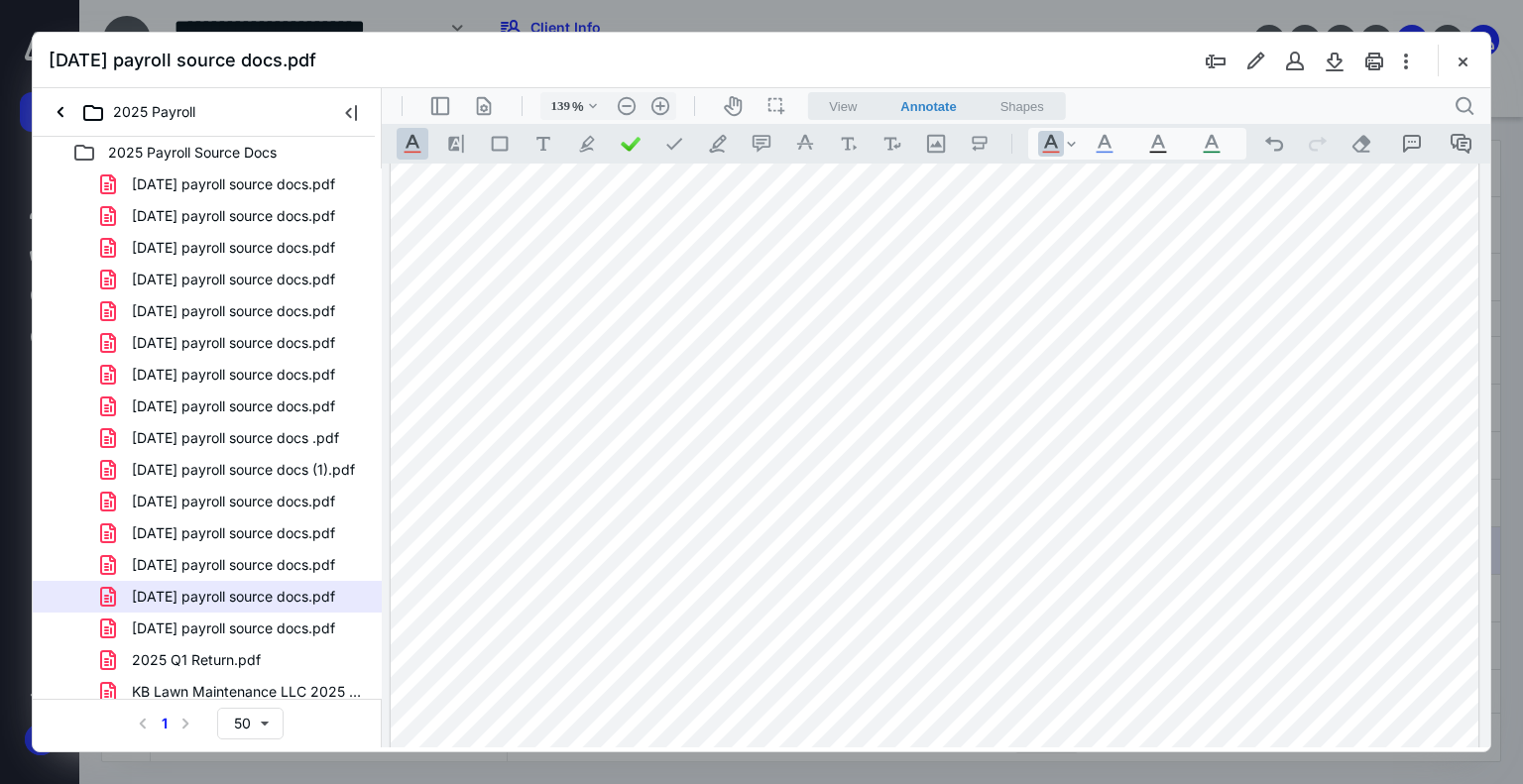 click at bounding box center [935, 508] 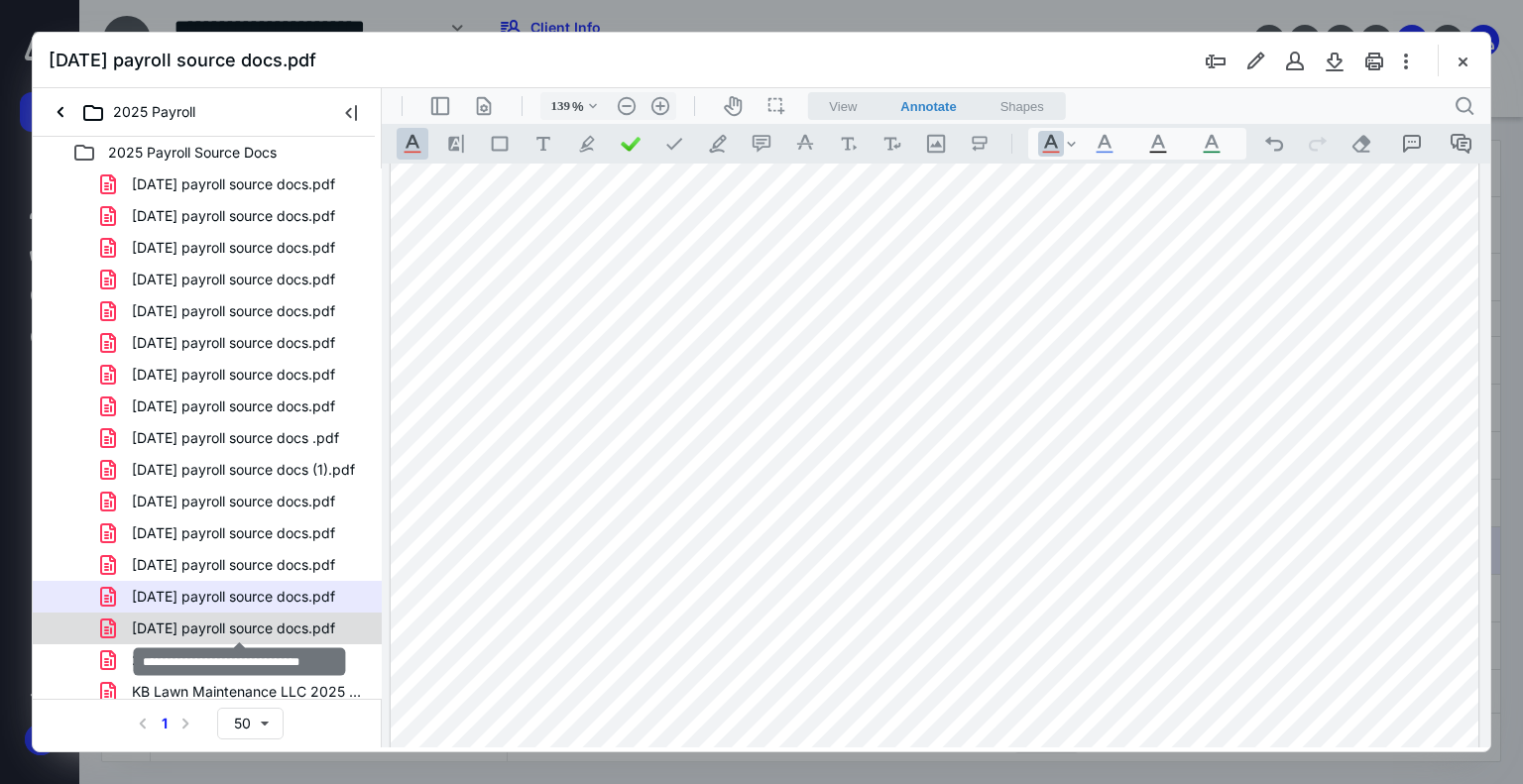 click on "[DATE] payroll source docs.pdf" at bounding box center (233, 628) 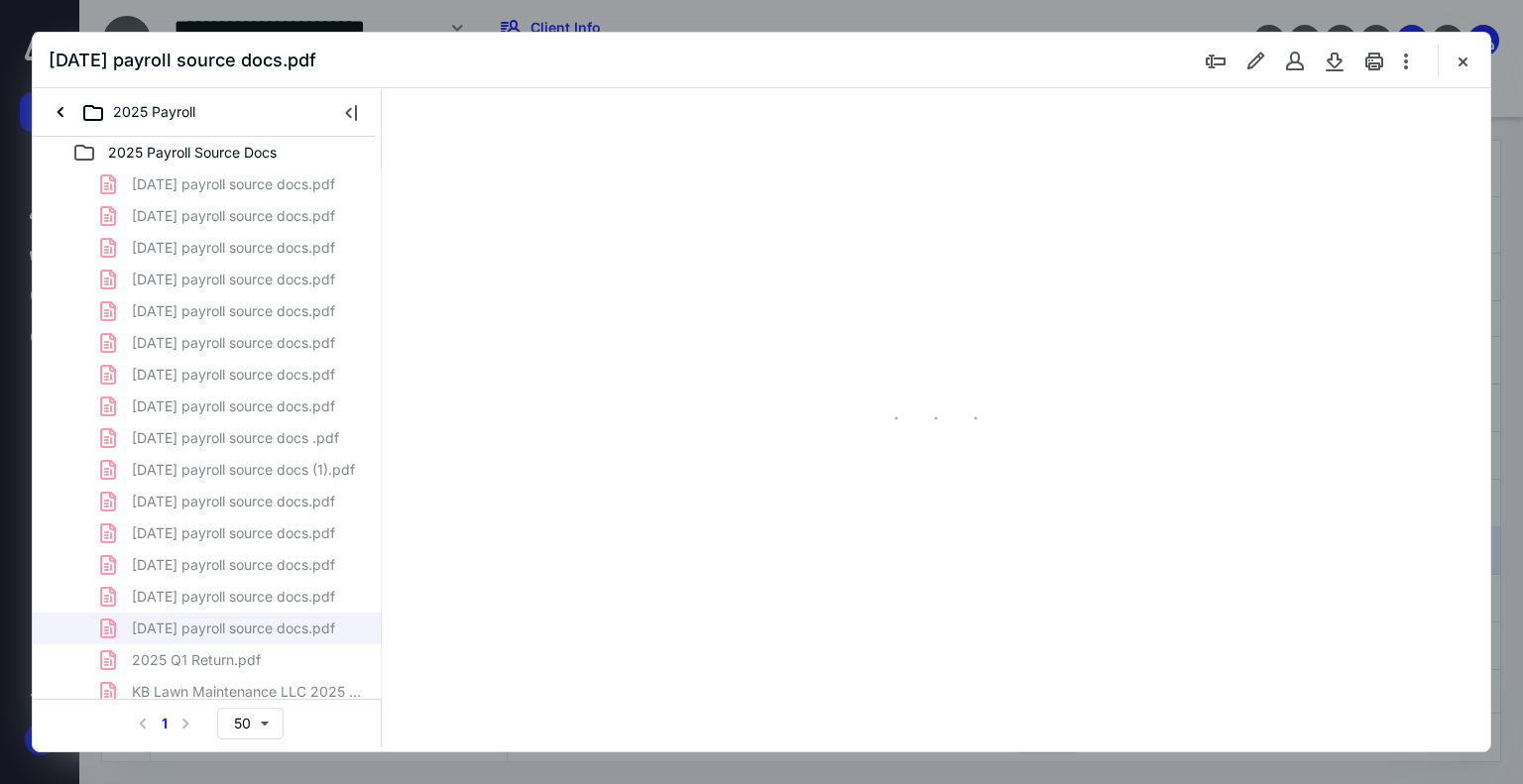 type on "139" 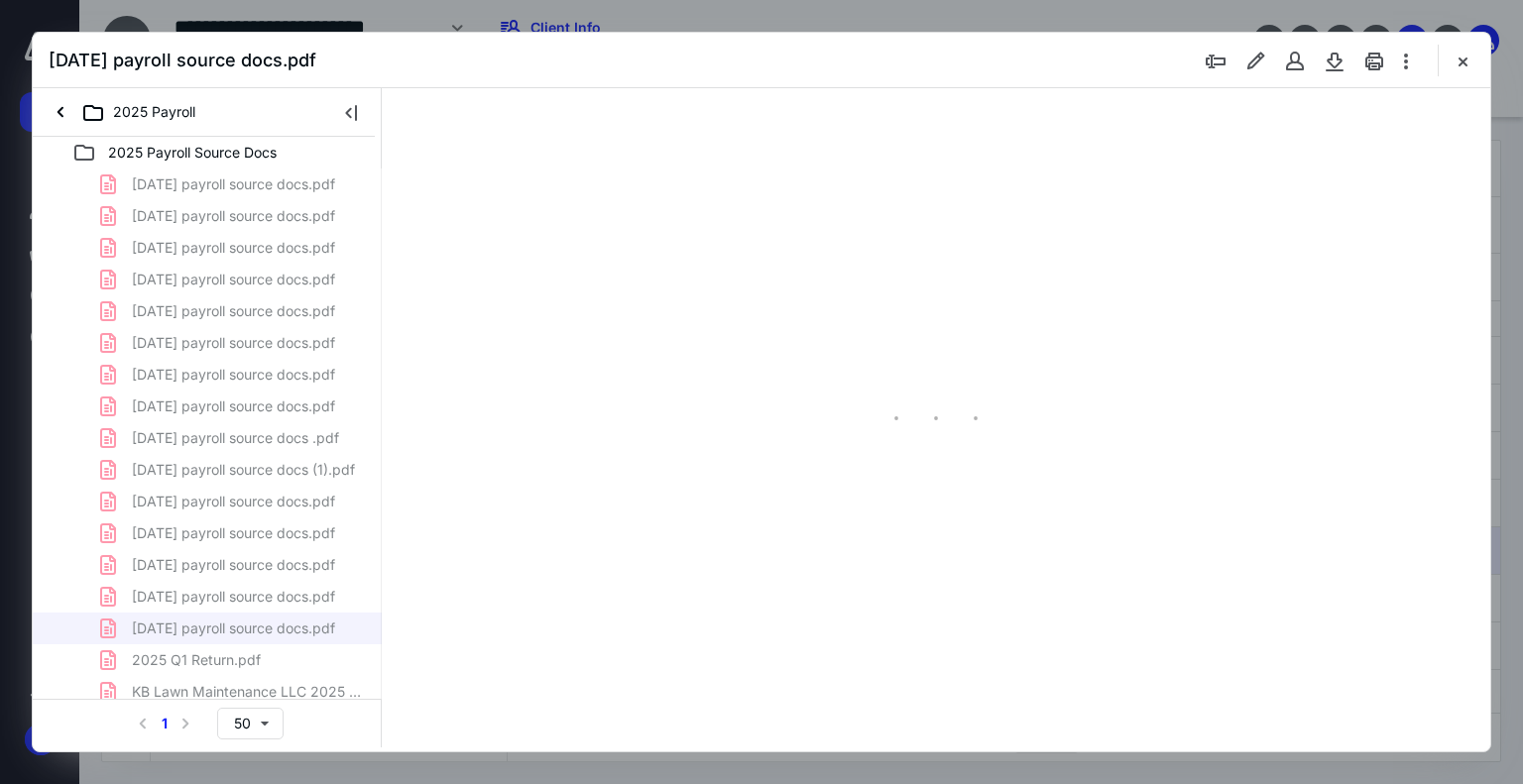 scroll, scrollTop: 81, scrollLeft: 0, axis: vertical 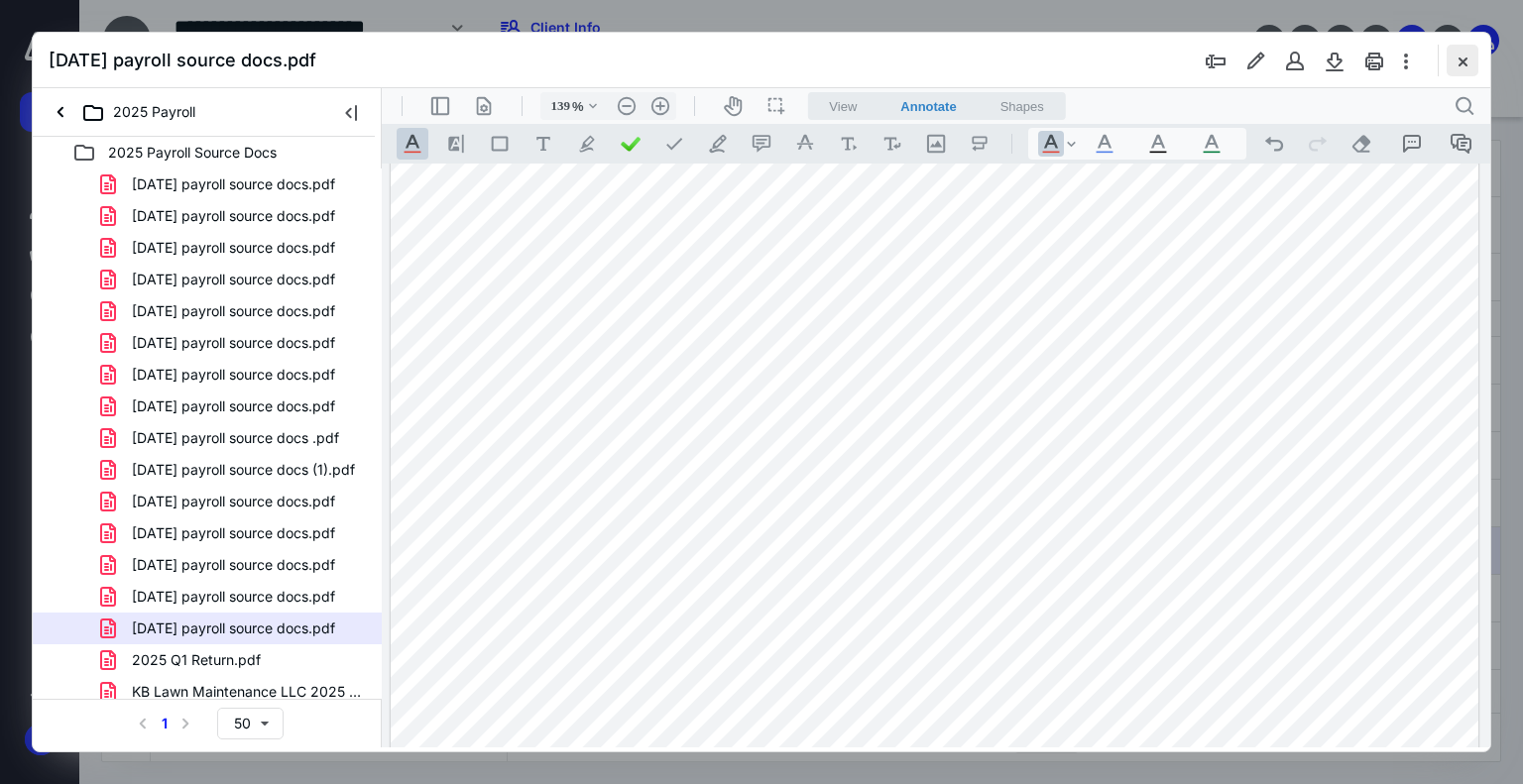 click at bounding box center [1463, 60] 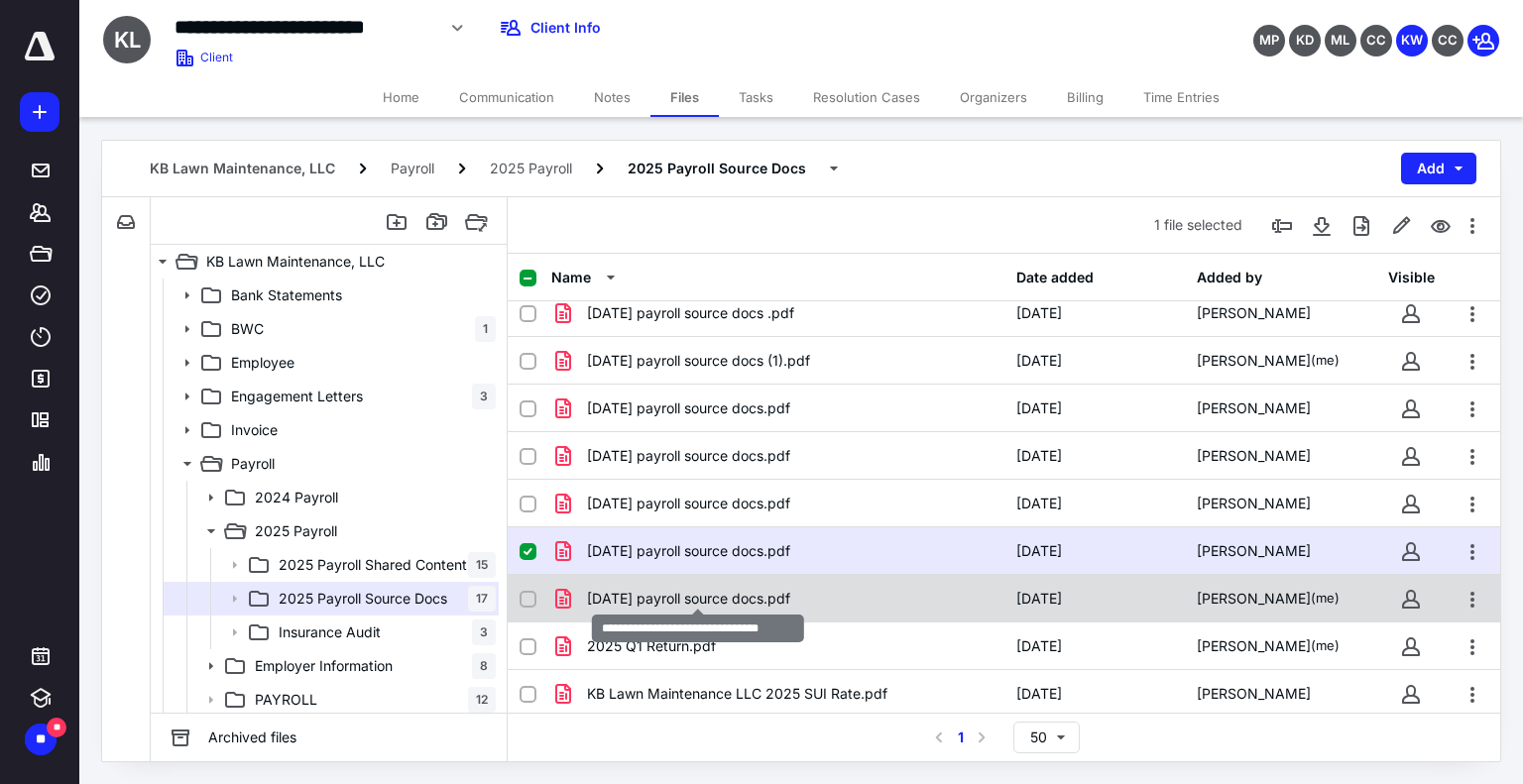 click on "[DATE] payroll source docs.pdf" at bounding box center (688, 599) 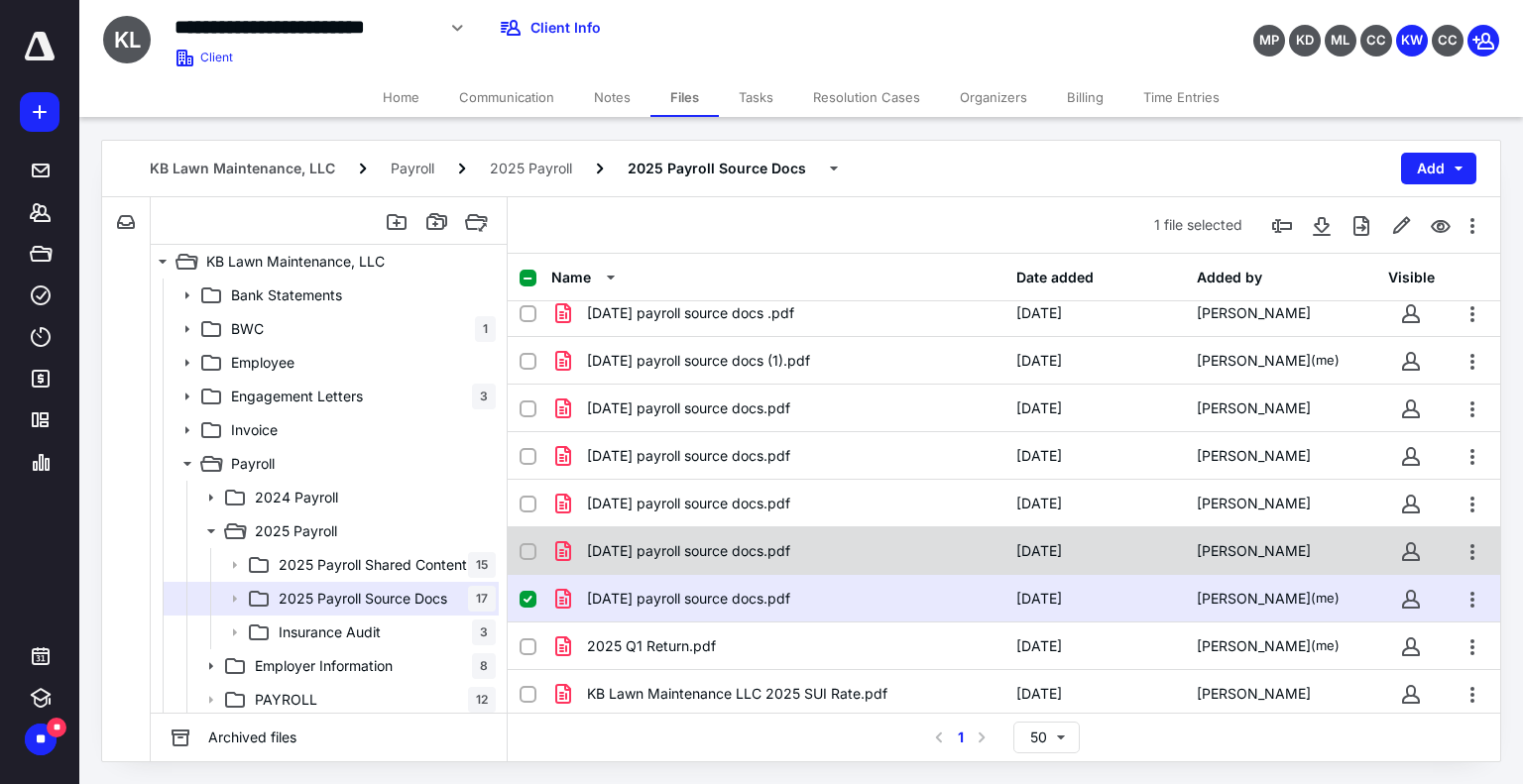 click on "[DATE] payroll source docs.pdf [DATE] [PERSON_NAME]" at bounding box center (1003, 551) 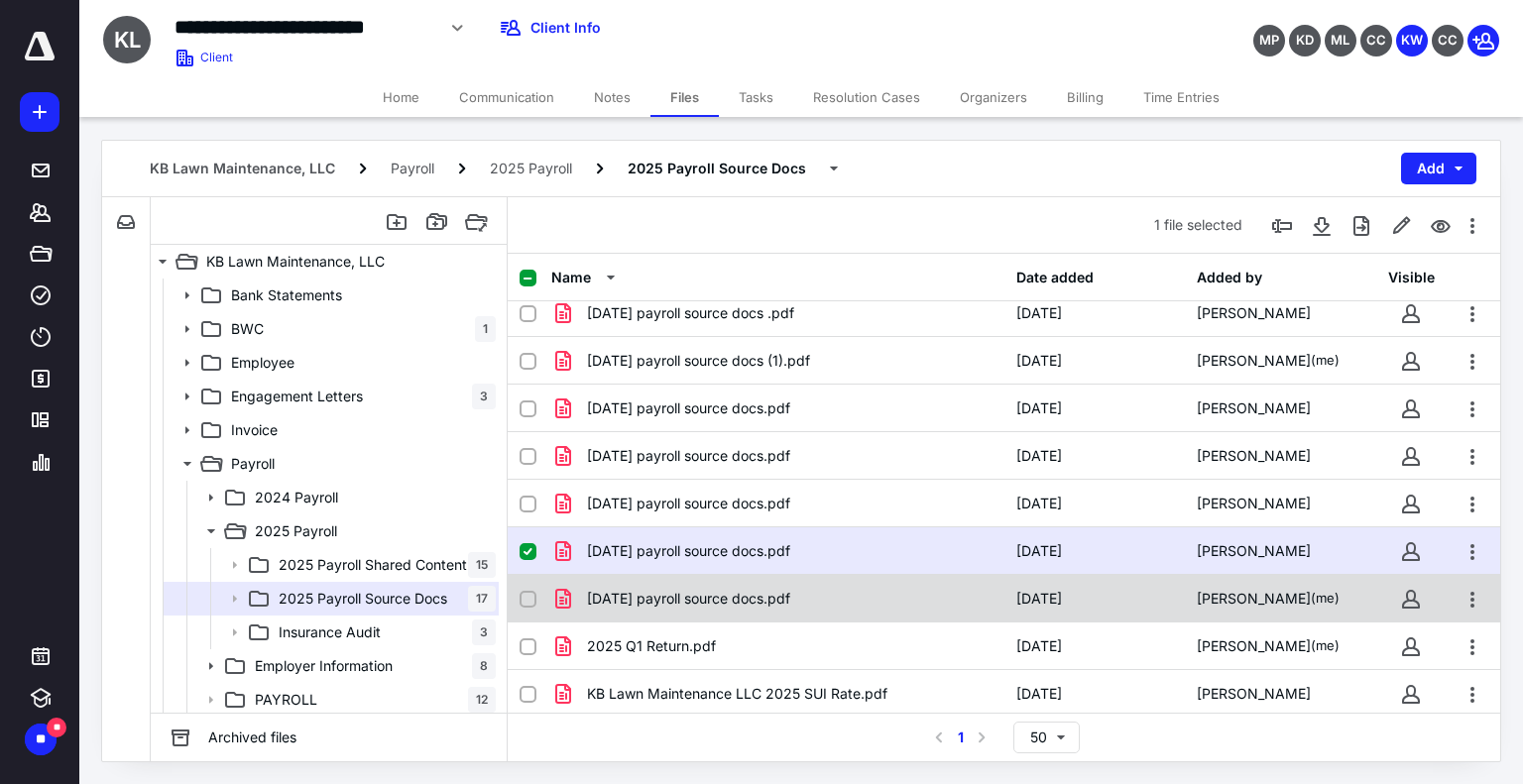 click on "[DATE] payroll source docs.pdf" at bounding box center (777, 599) 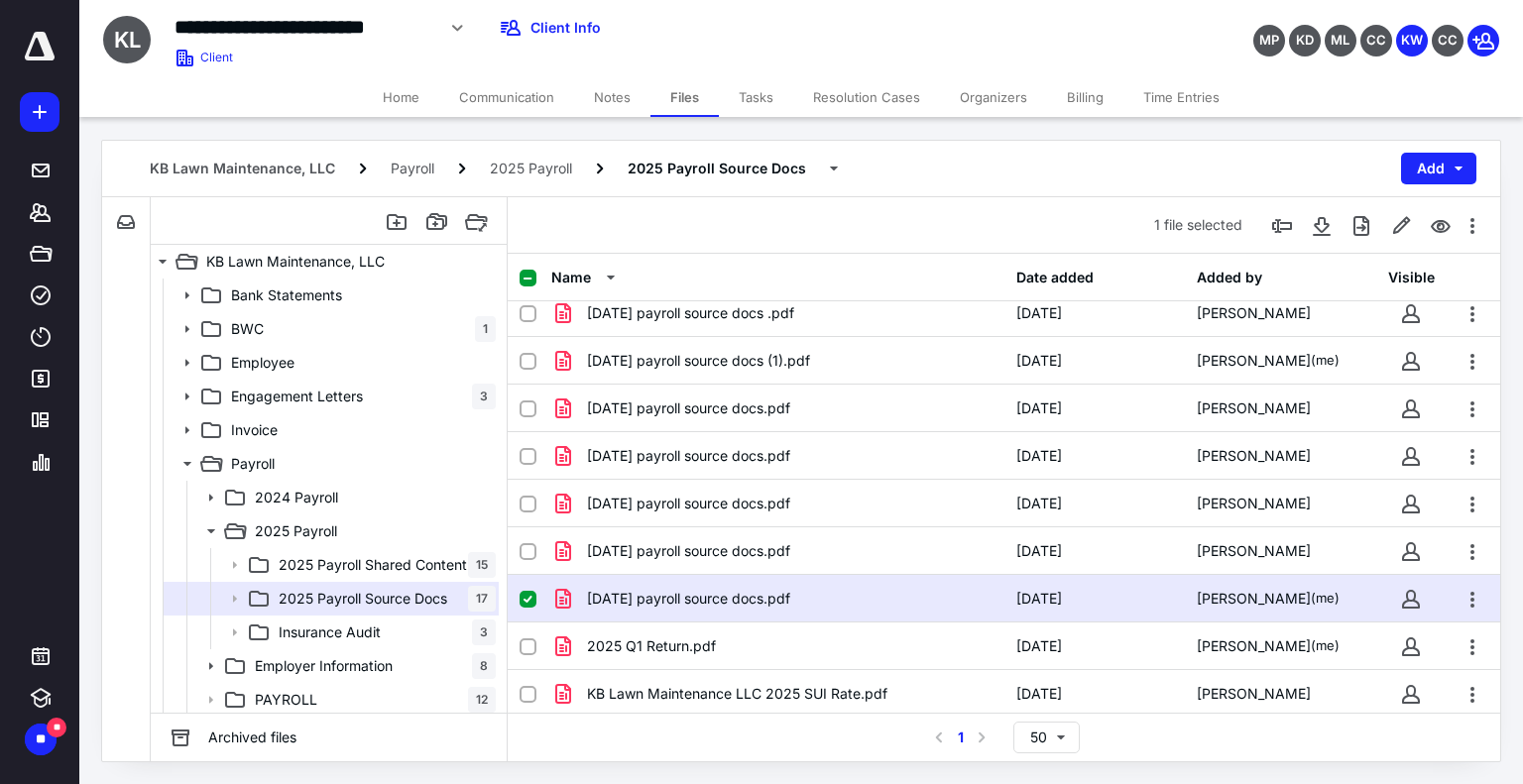 click on "[DATE] payroll source docs.pdf" at bounding box center (777, 599) 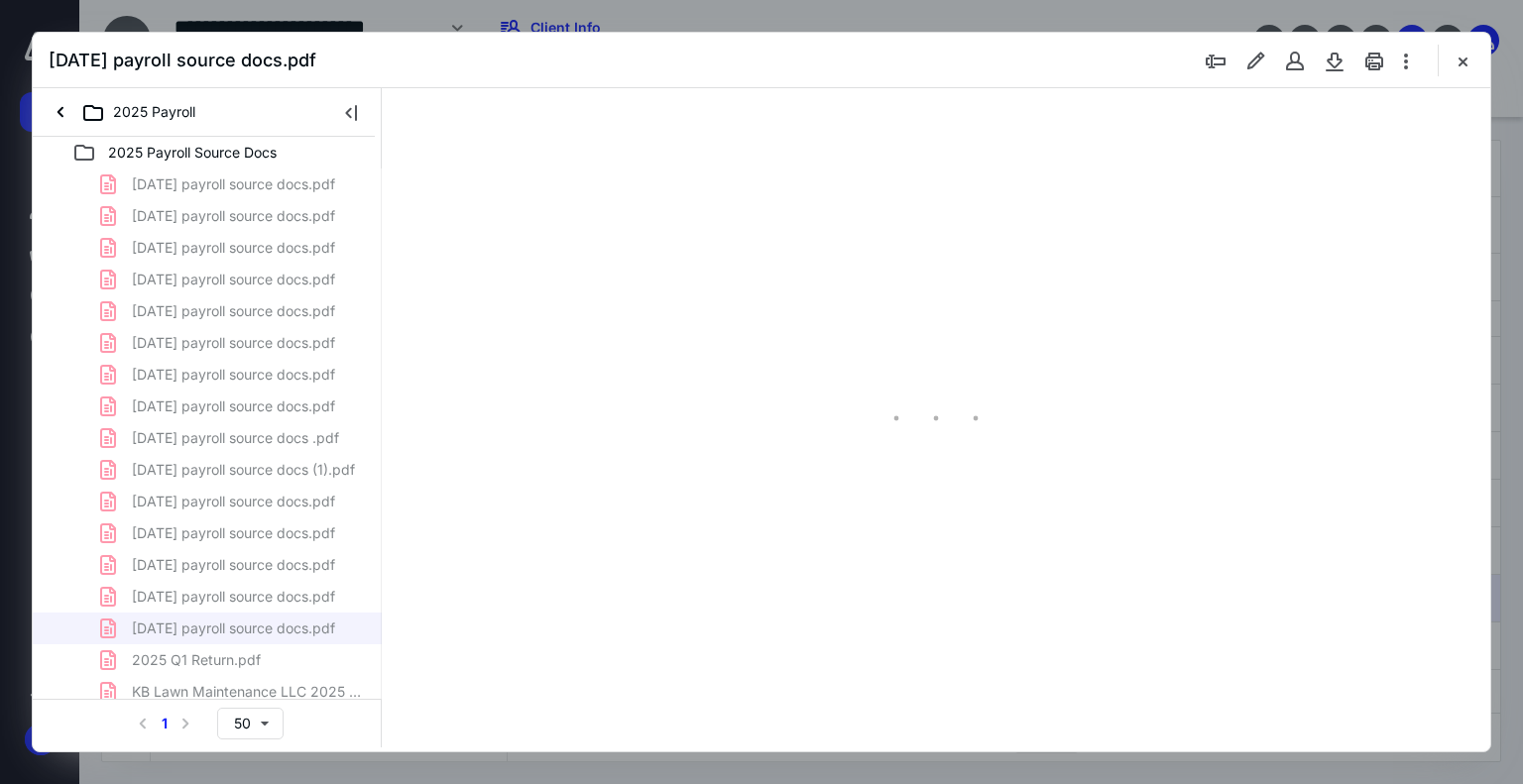 scroll, scrollTop: 0, scrollLeft: 0, axis: both 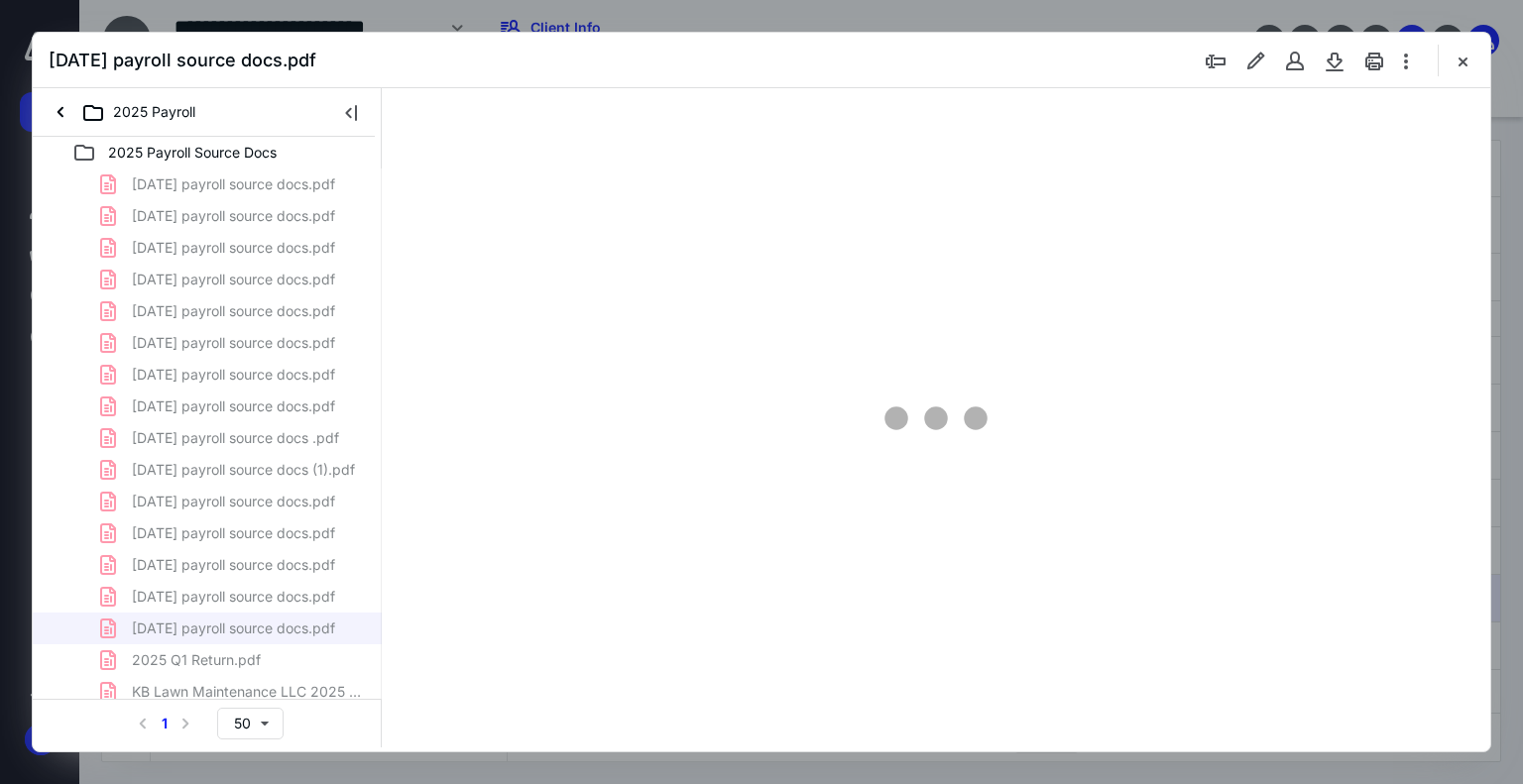 type on "139" 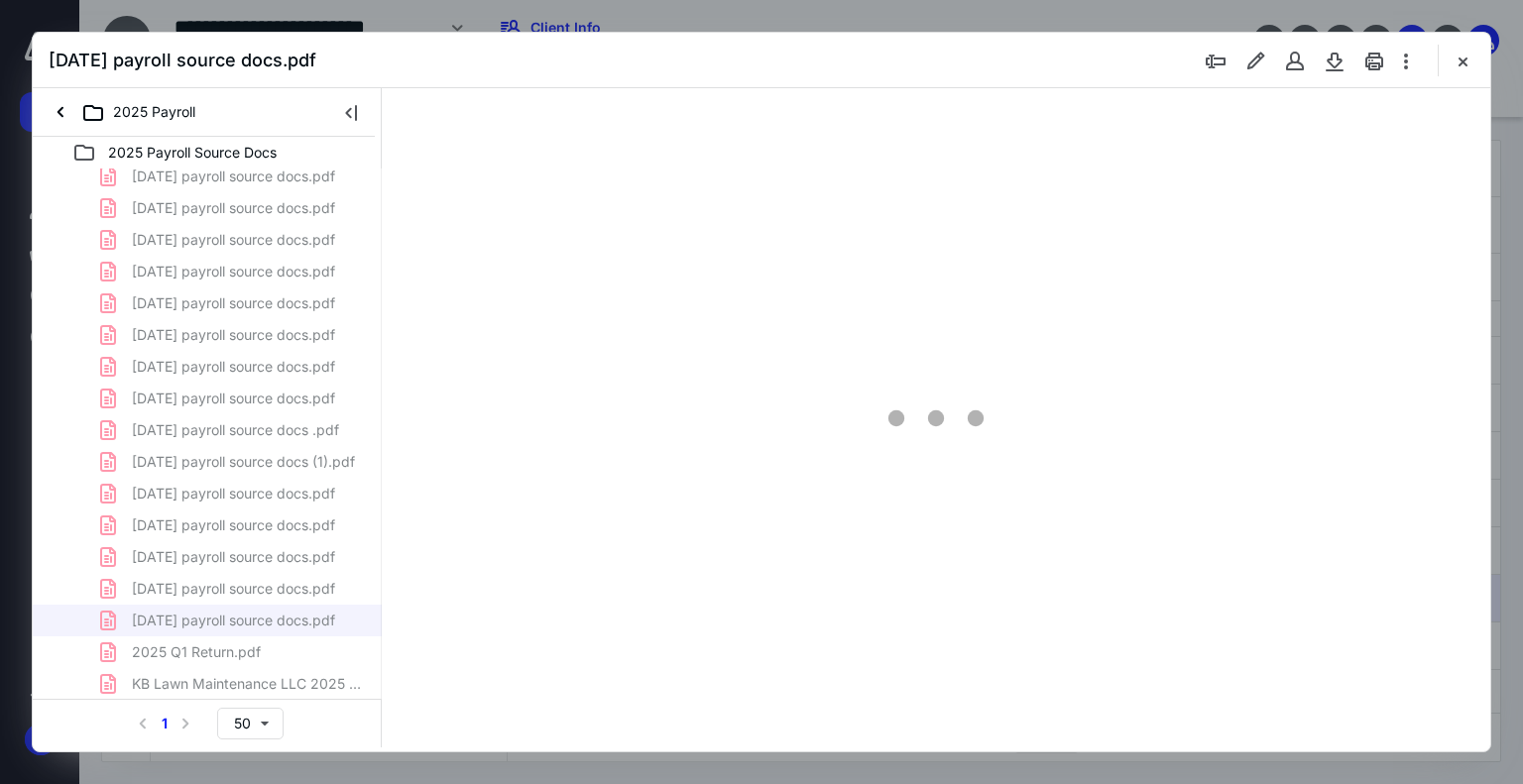 scroll, scrollTop: 81, scrollLeft: 0, axis: vertical 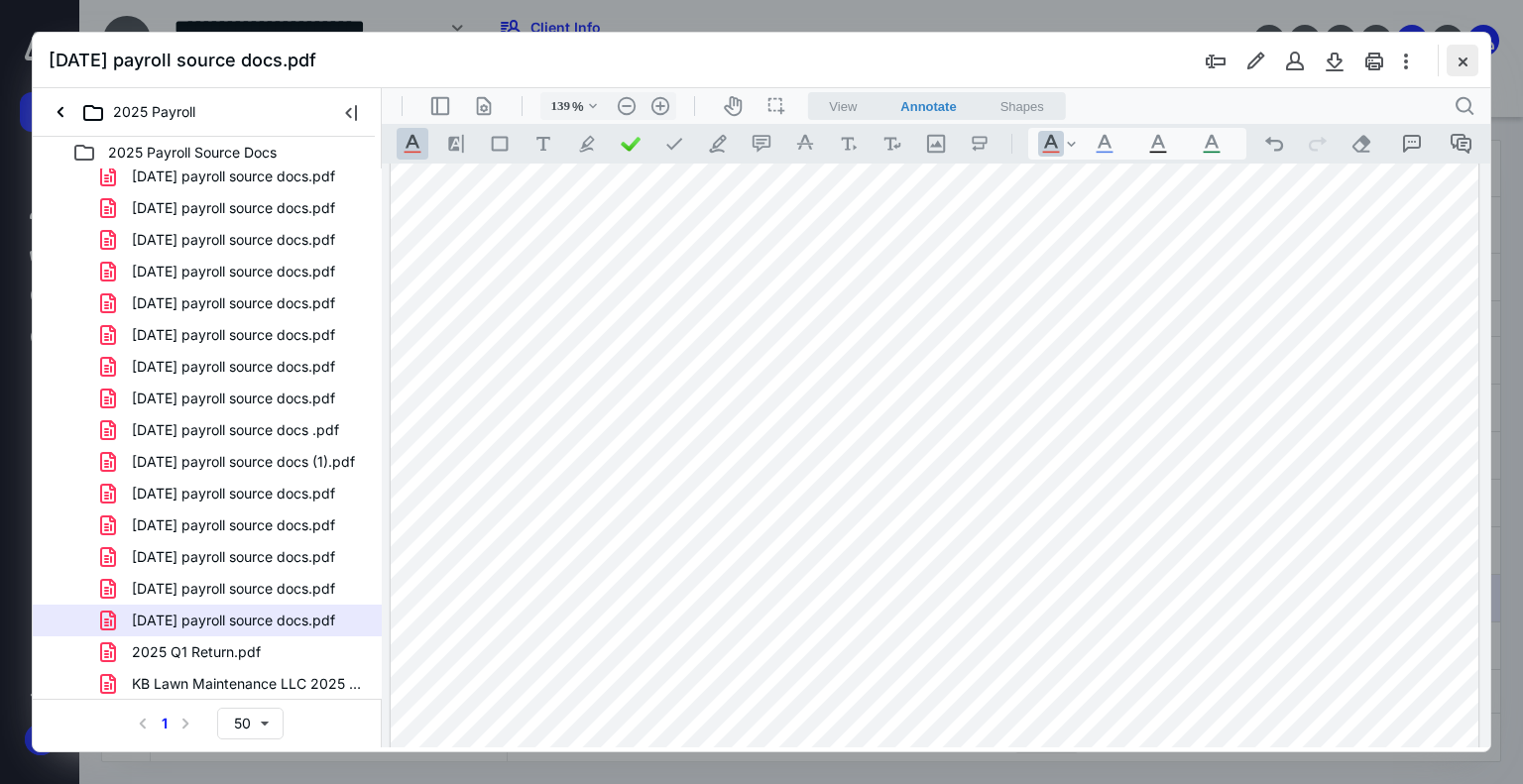 click at bounding box center (1463, 60) 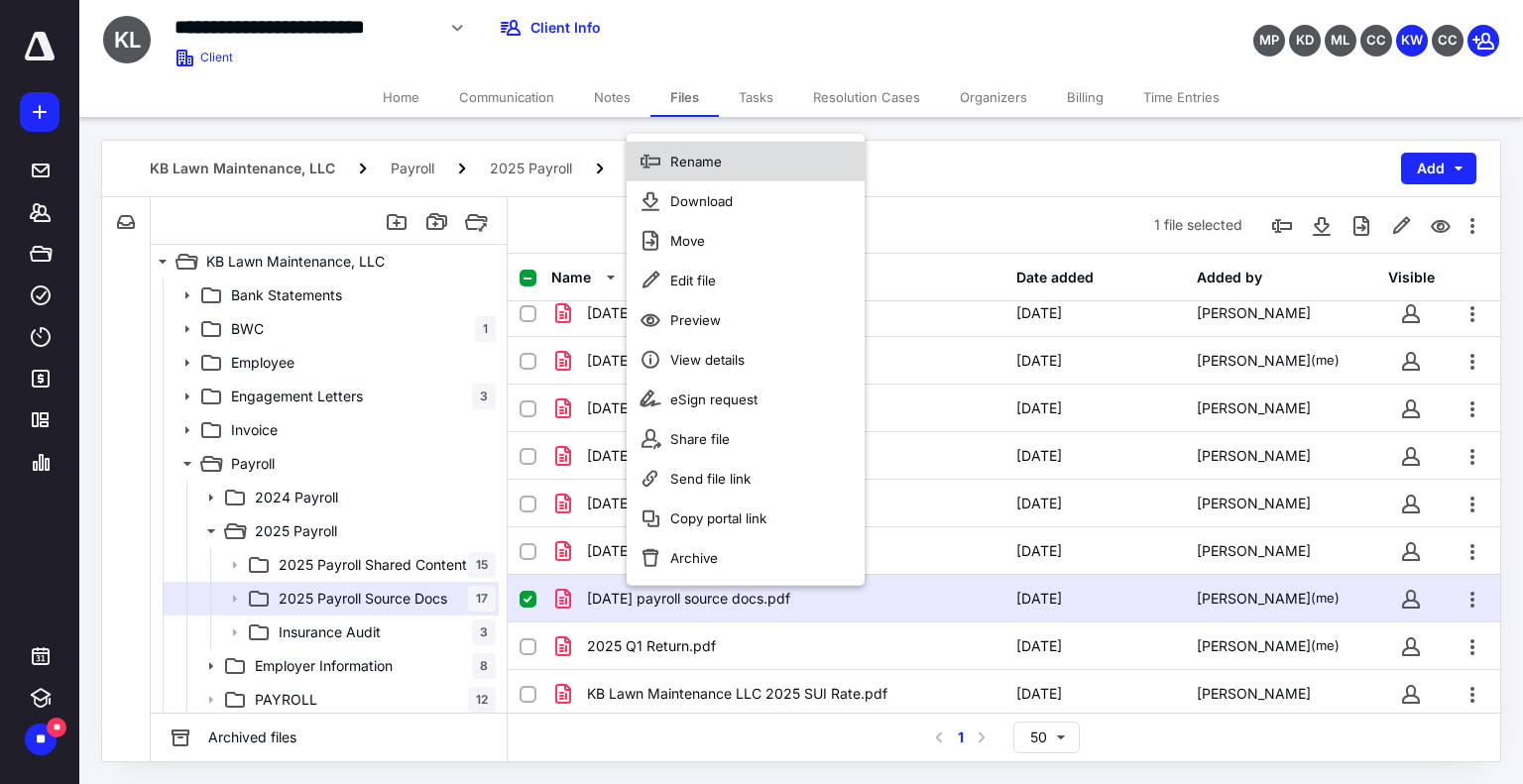 click on "Rename" at bounding box center (696, 162) 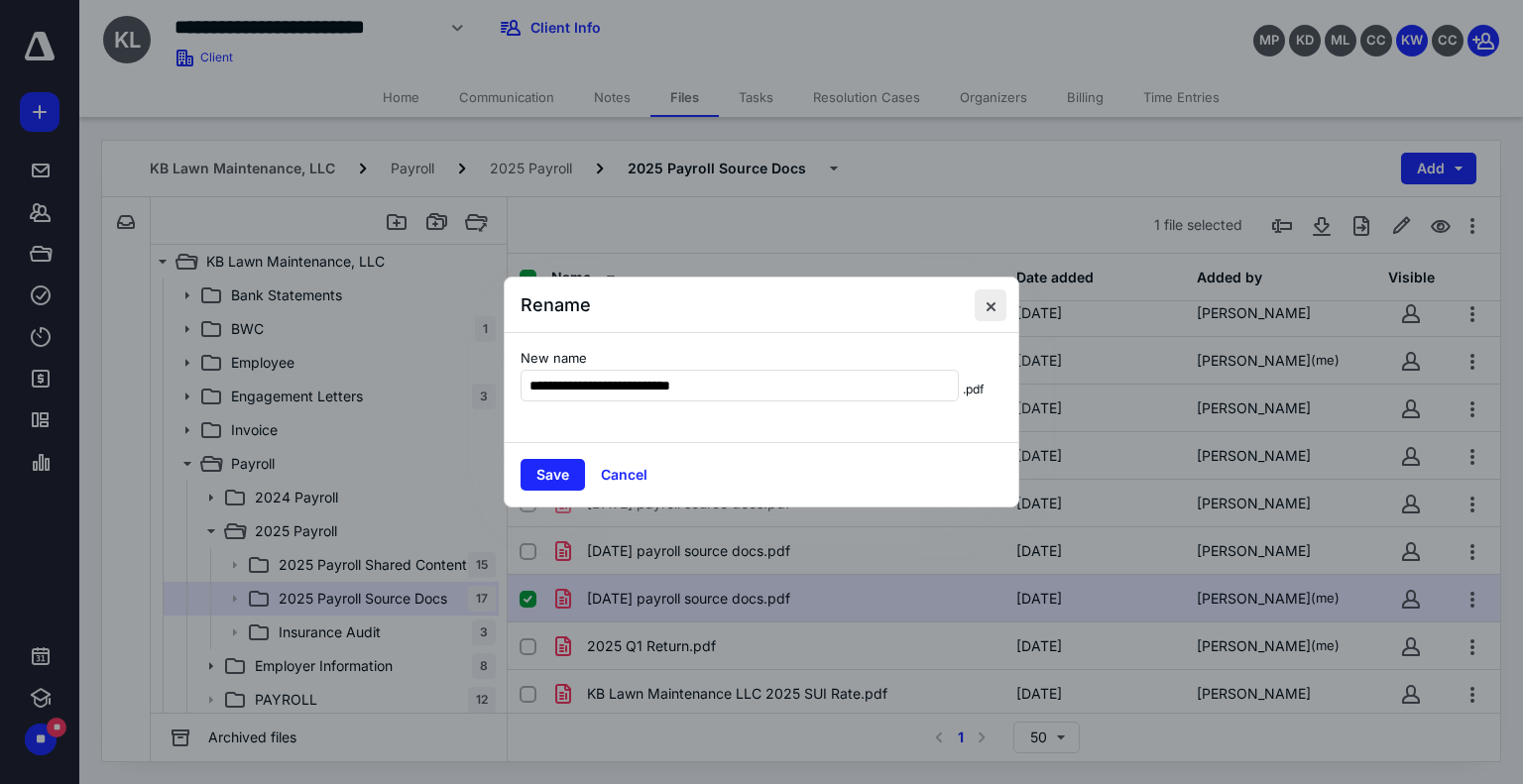 click at bounding box center [991, 305] 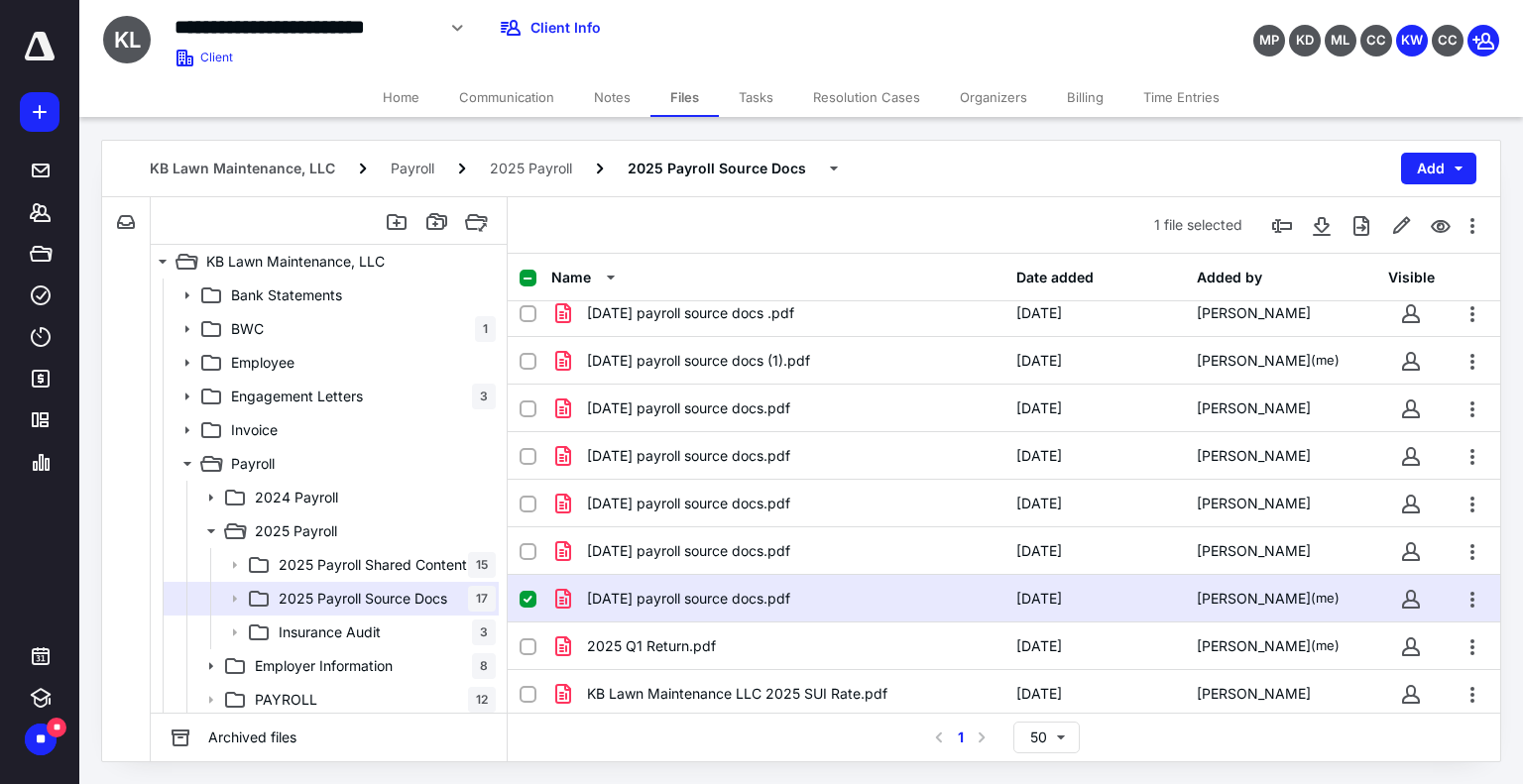 click on "1 file selected" at bounding box center (1003, 225) 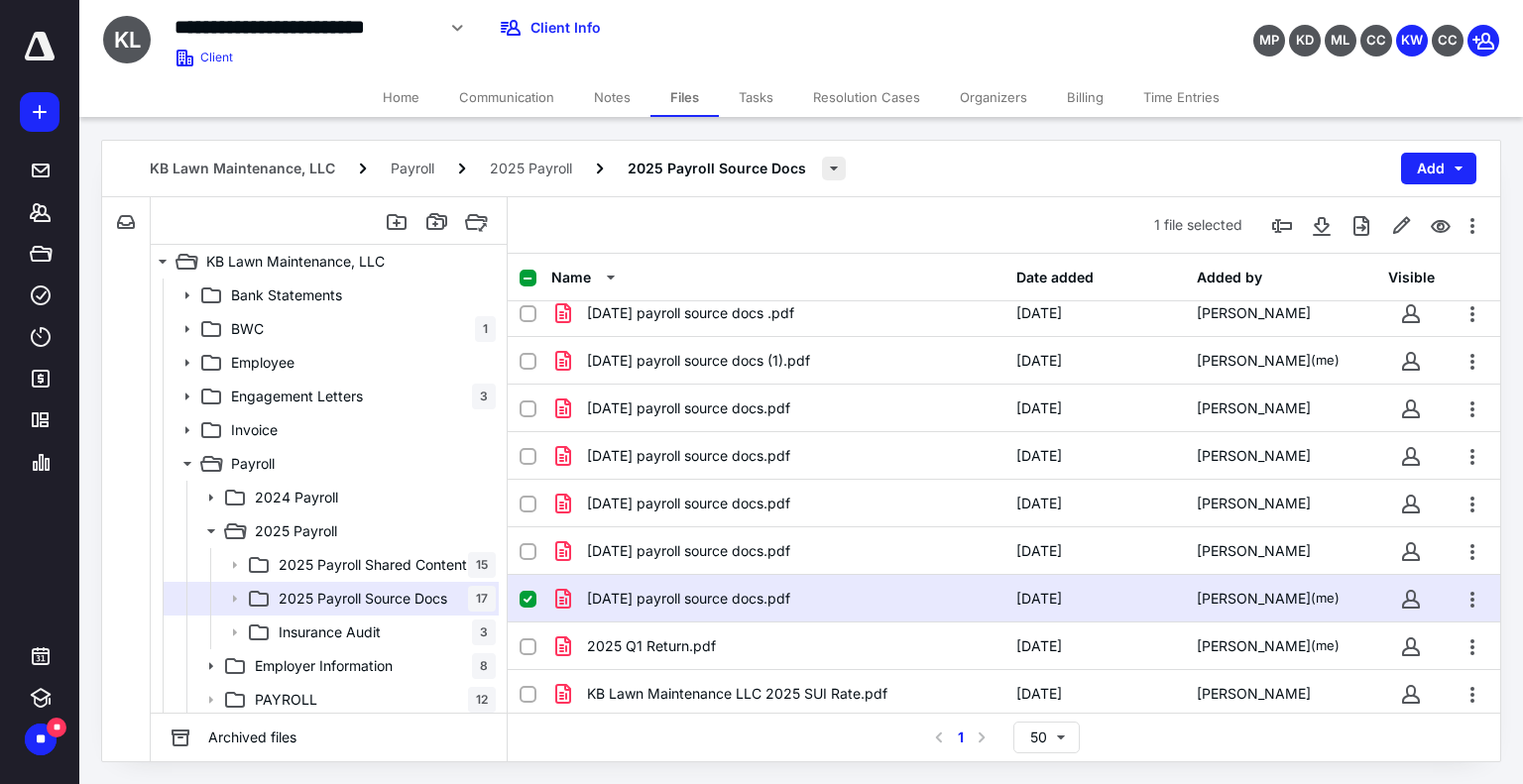 click at bounding box center [834, 168] 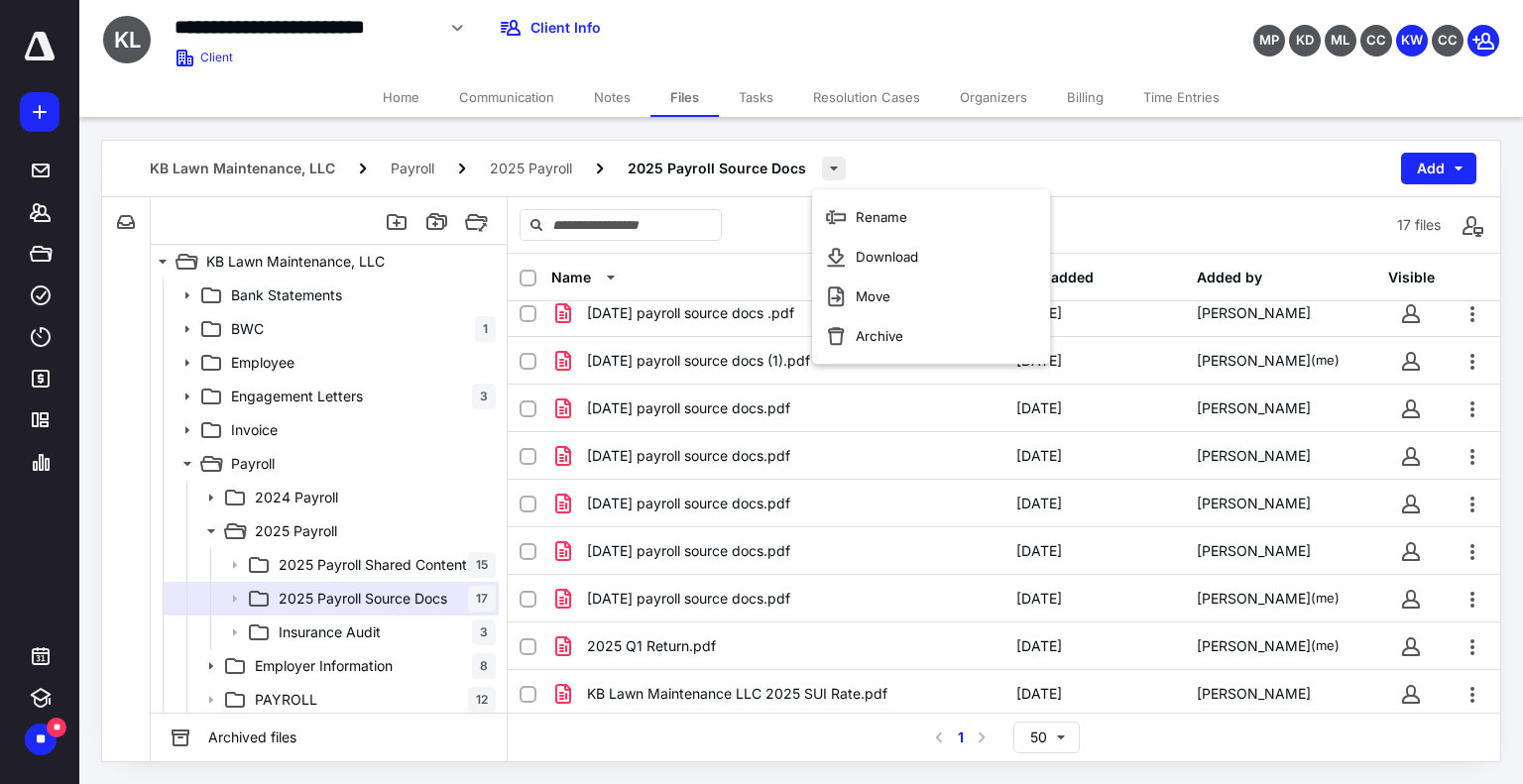 click at bounding box center [834, 168] 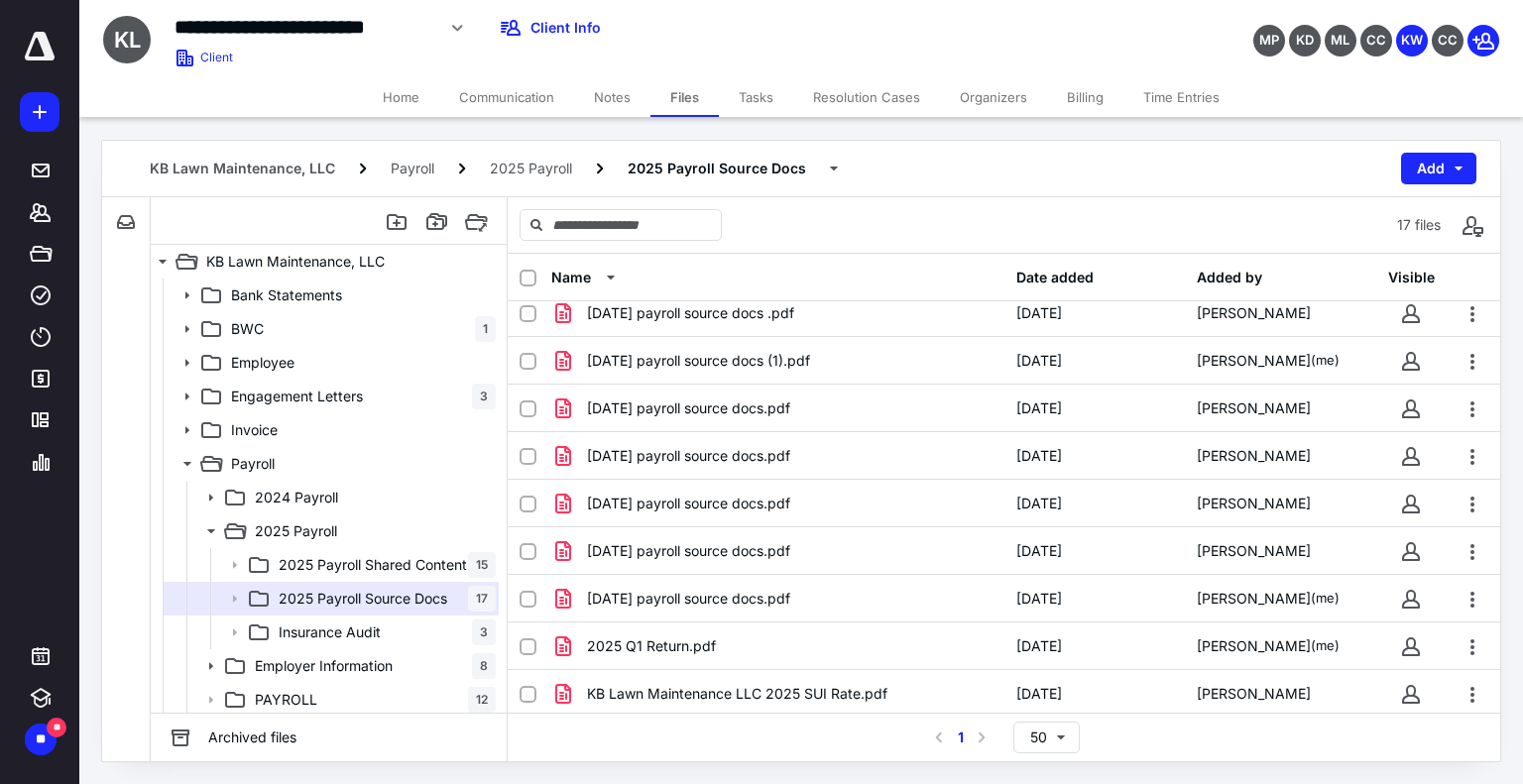 click on "17 files" at bounding box center (1003, 225) 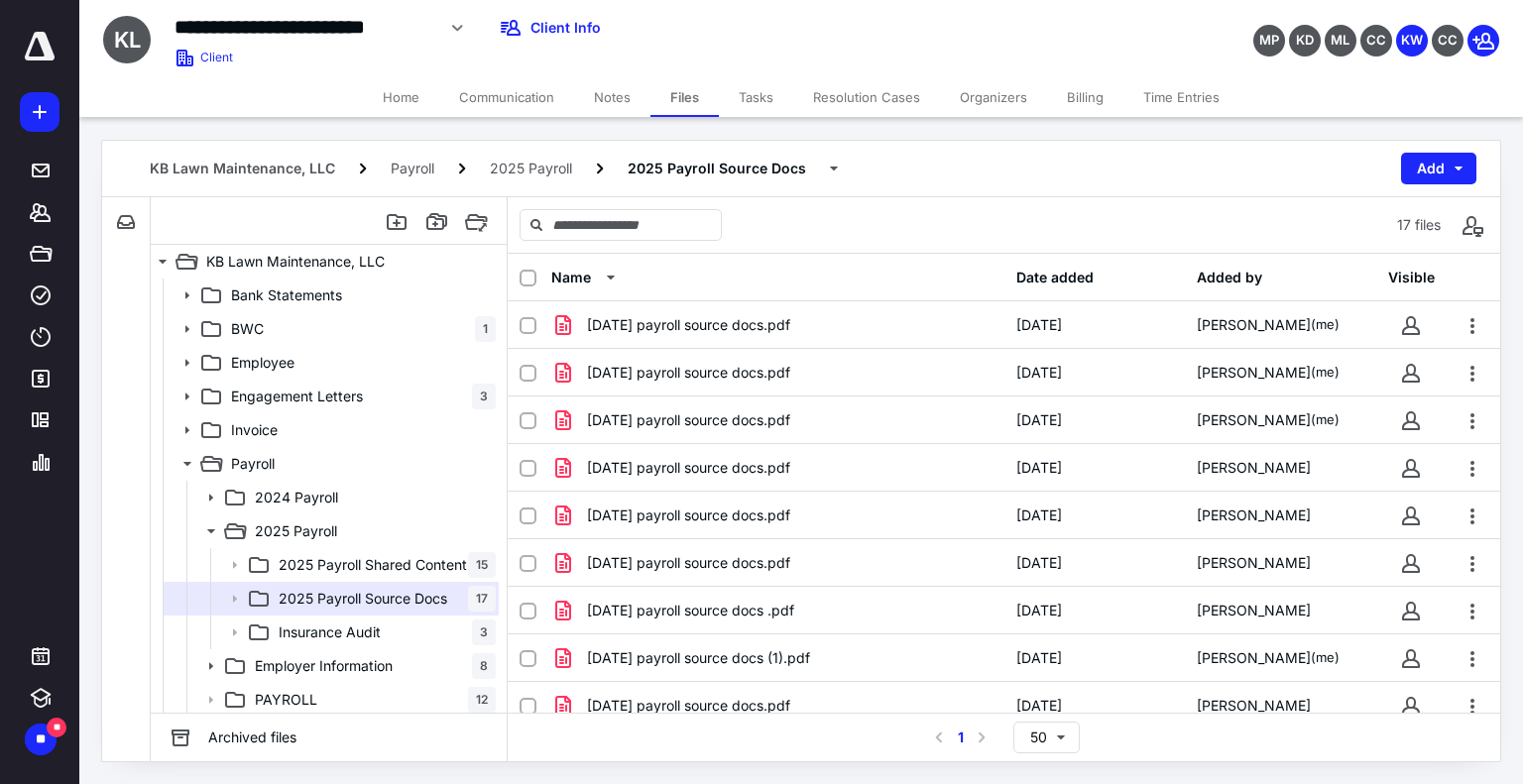 scroll, scrollTop: 392, scrollLeft: 0, axis: vertical 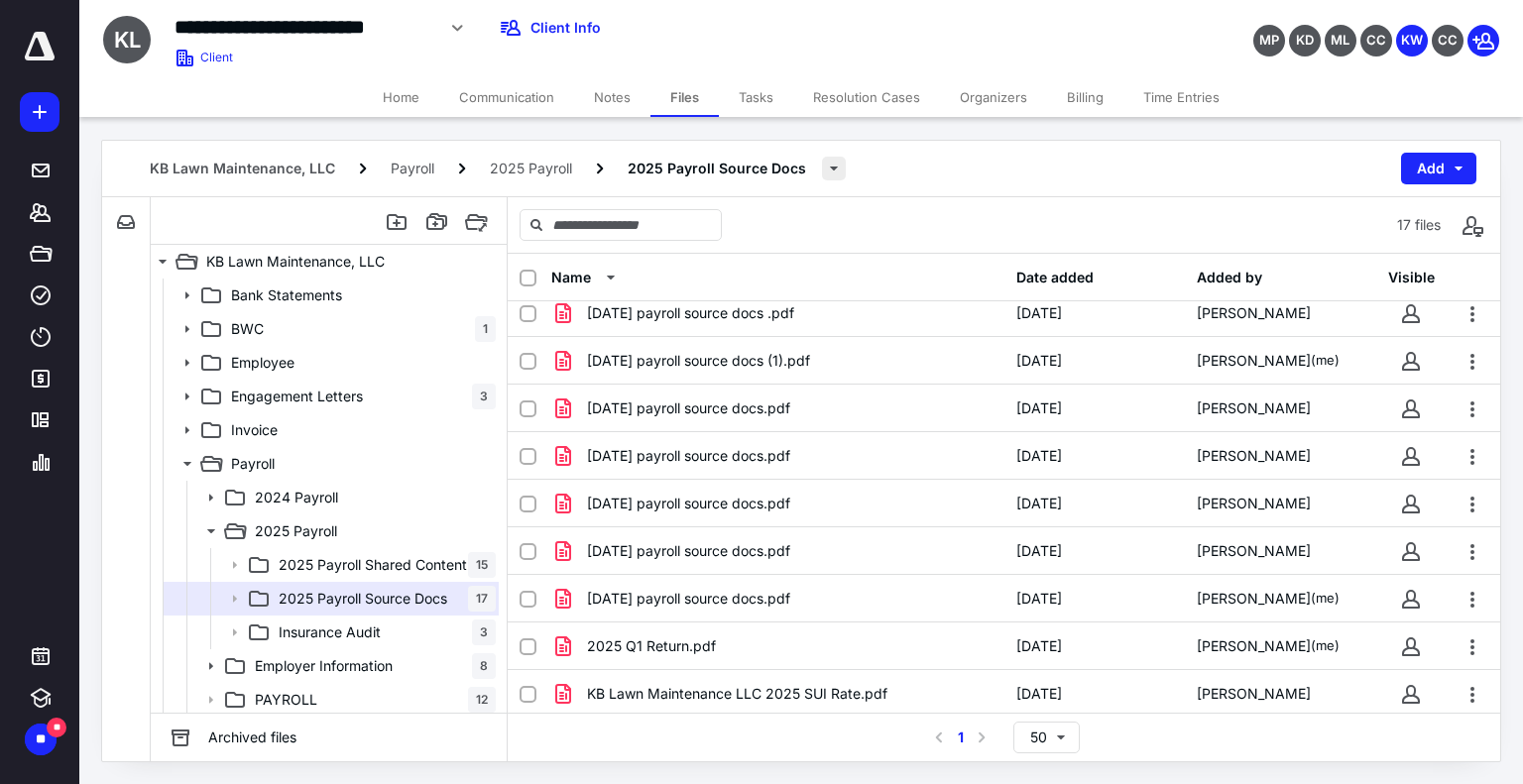 click at bounding box center (834, 168) 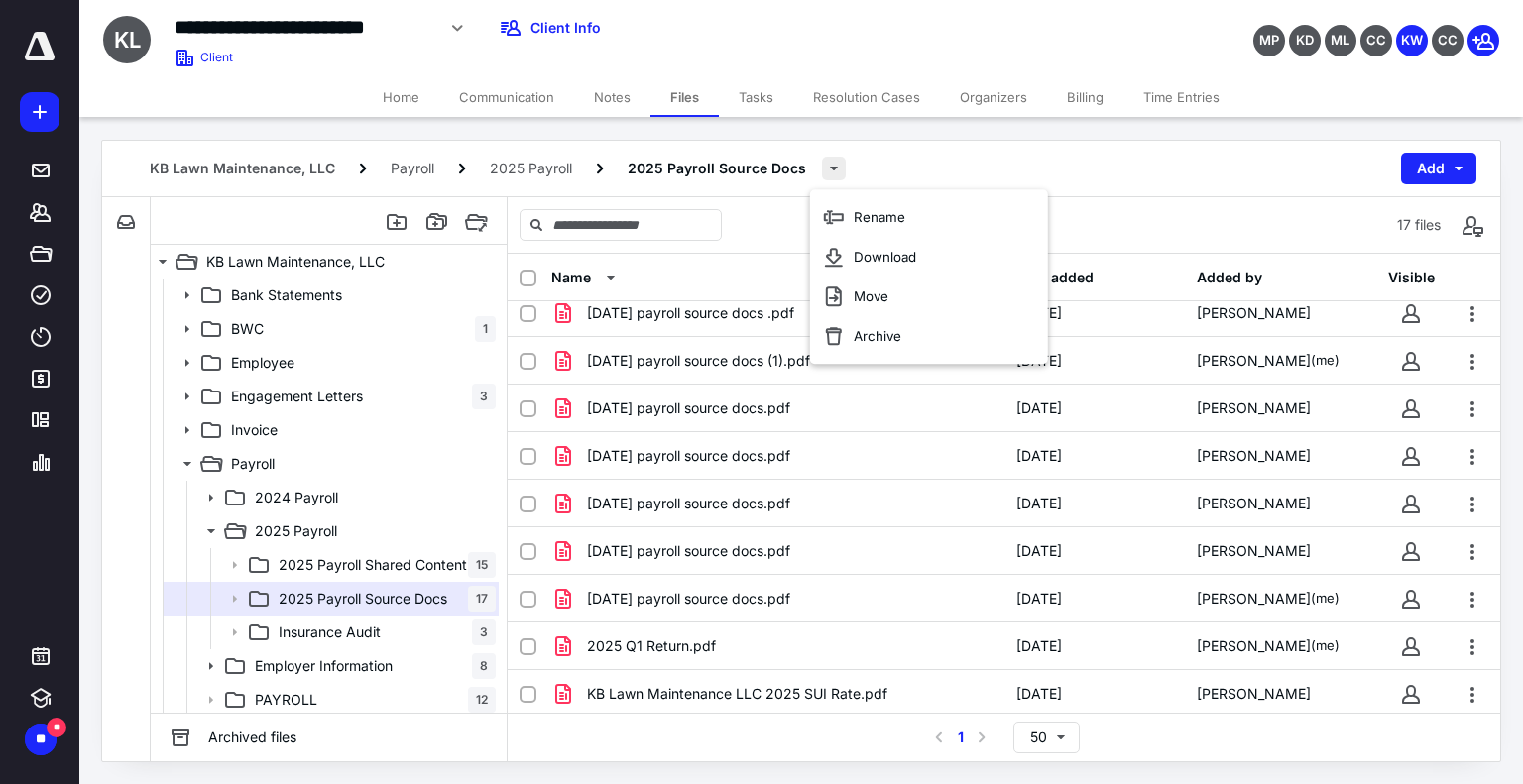 click at bounding box center [834, 168] 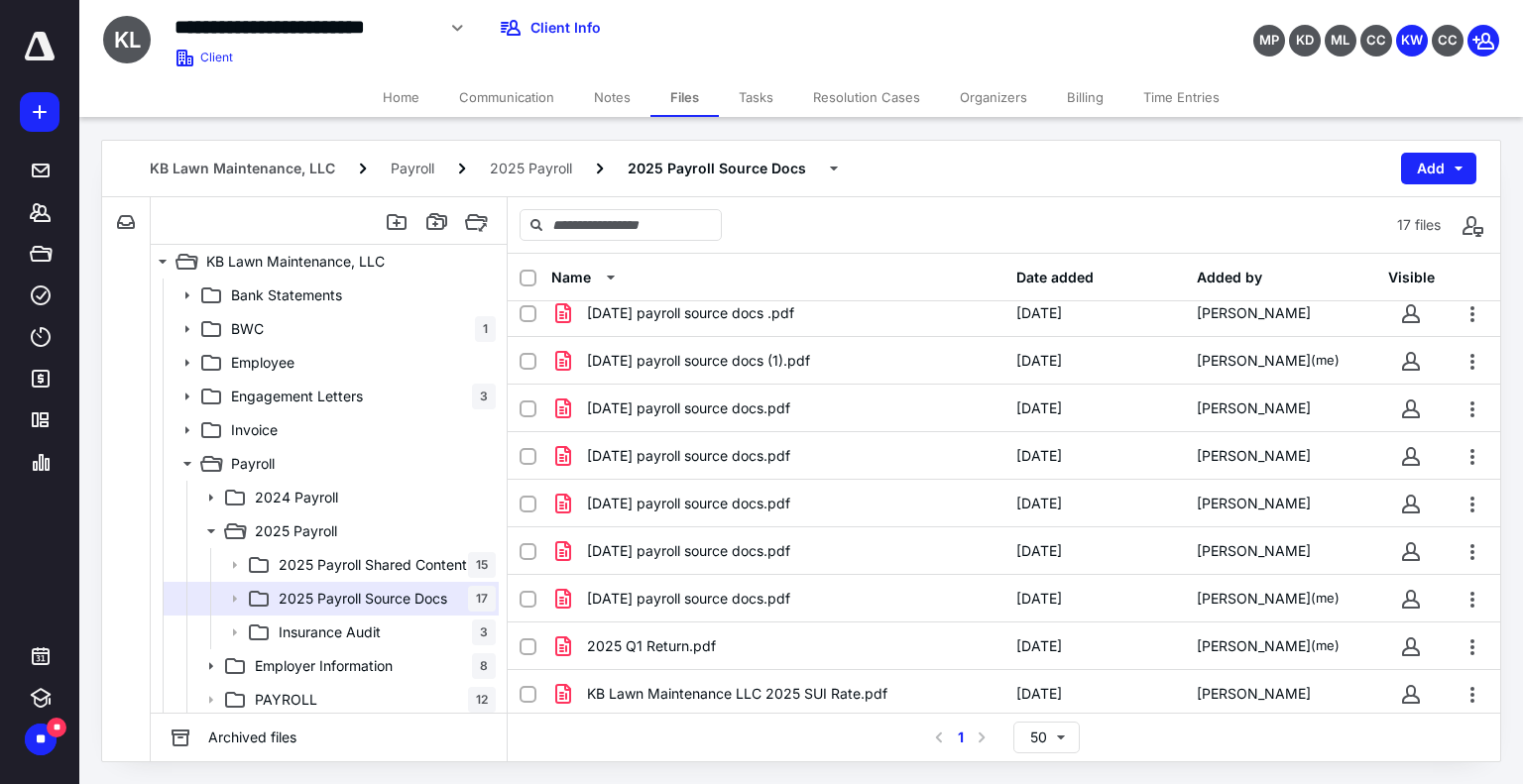 click on "KB Lawn Maintenance, LLC Payroll 2025 Payroll 2025 Payroll Source Docs   Add" at bounding box center (801, 168) 